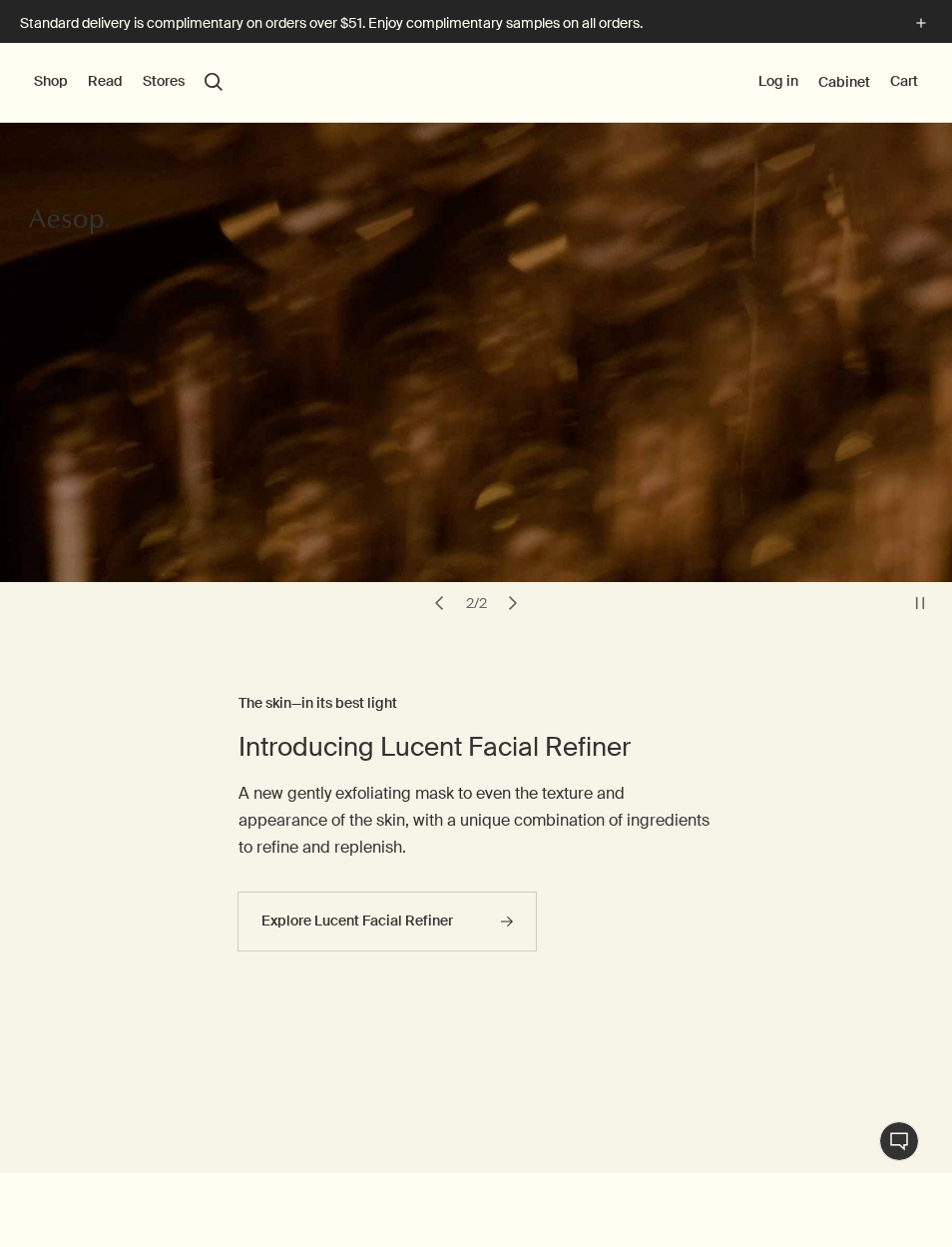 scroll, scrollTop: 0, scrollLeft: 0, axis: both 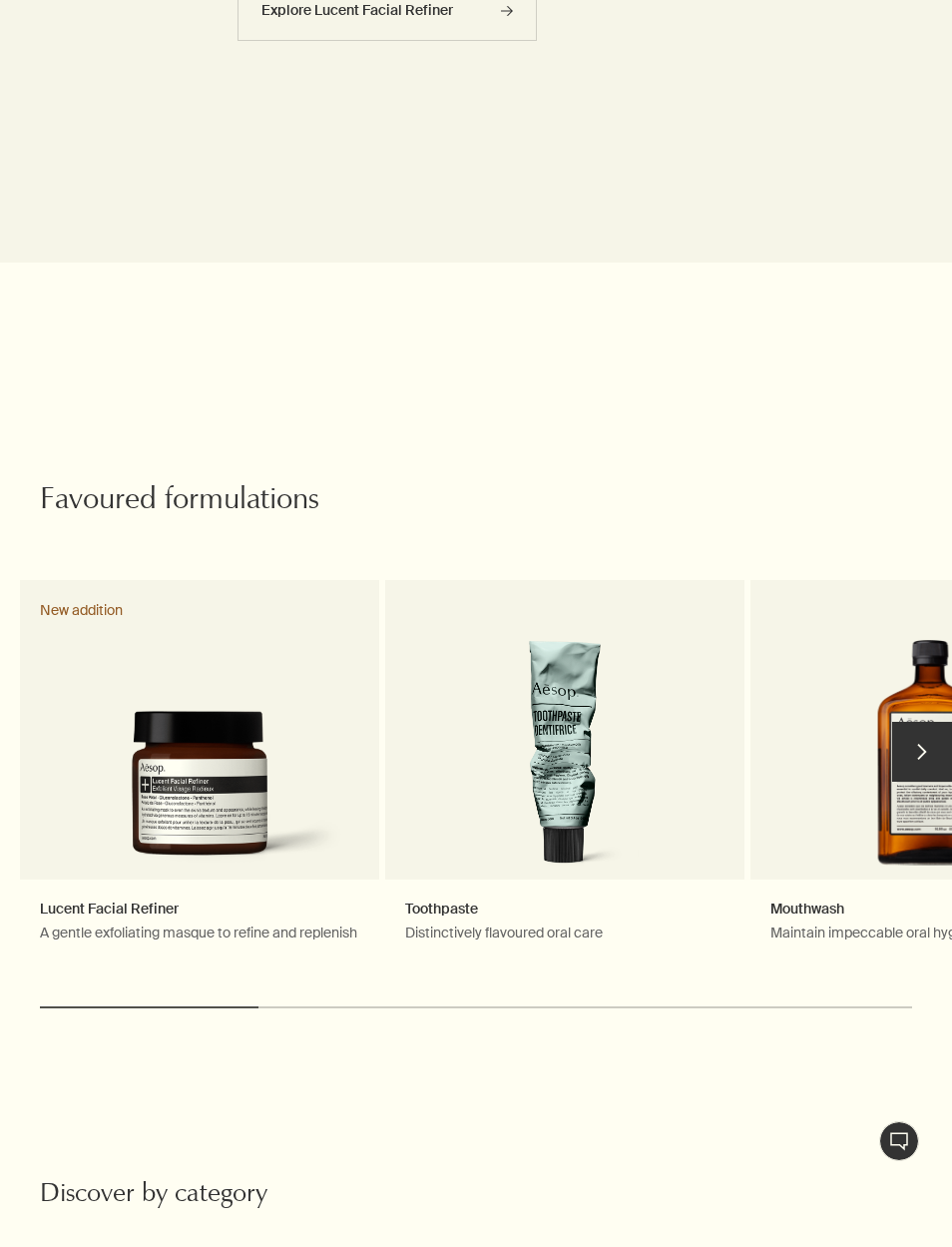 click on "chevron" at bounding box center (922, 752) 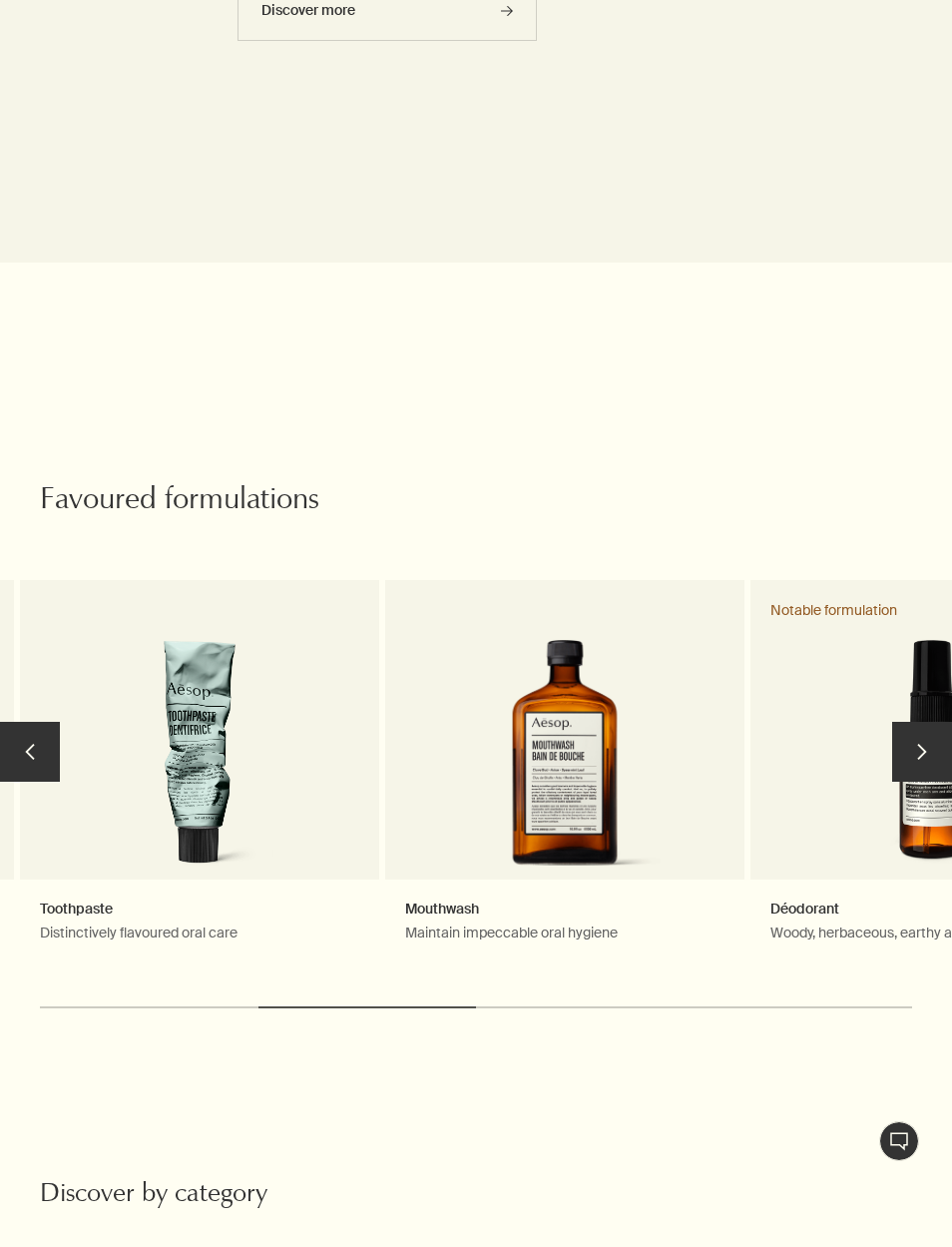 click on "chevron" at bounding box center (922, 752) 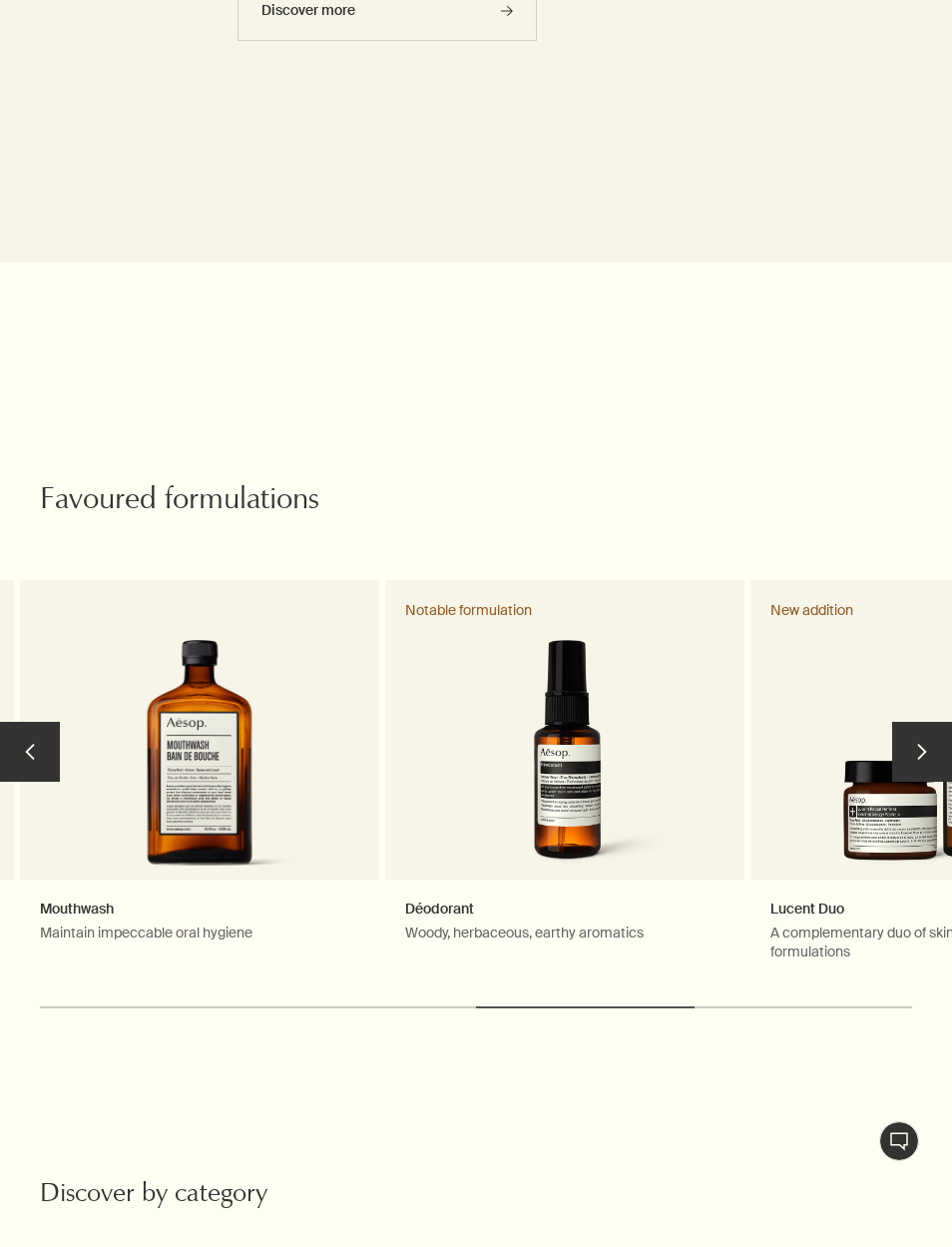 click on "Mouthwash Maintain impeccable oral hygiene" at bounding box center (200, 781) 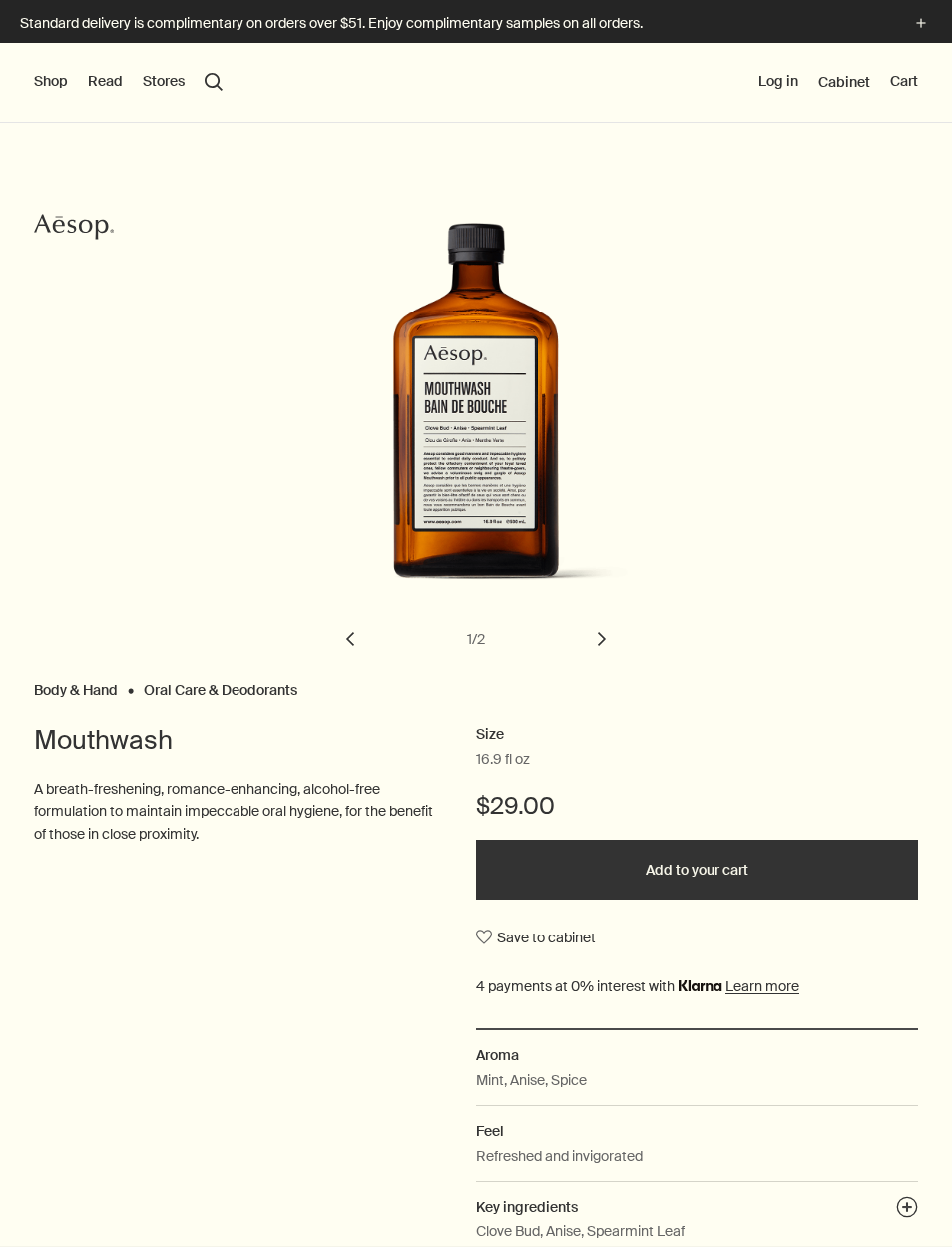 scroll, scrollTop: 0, scrollLeft: 0, axis: both 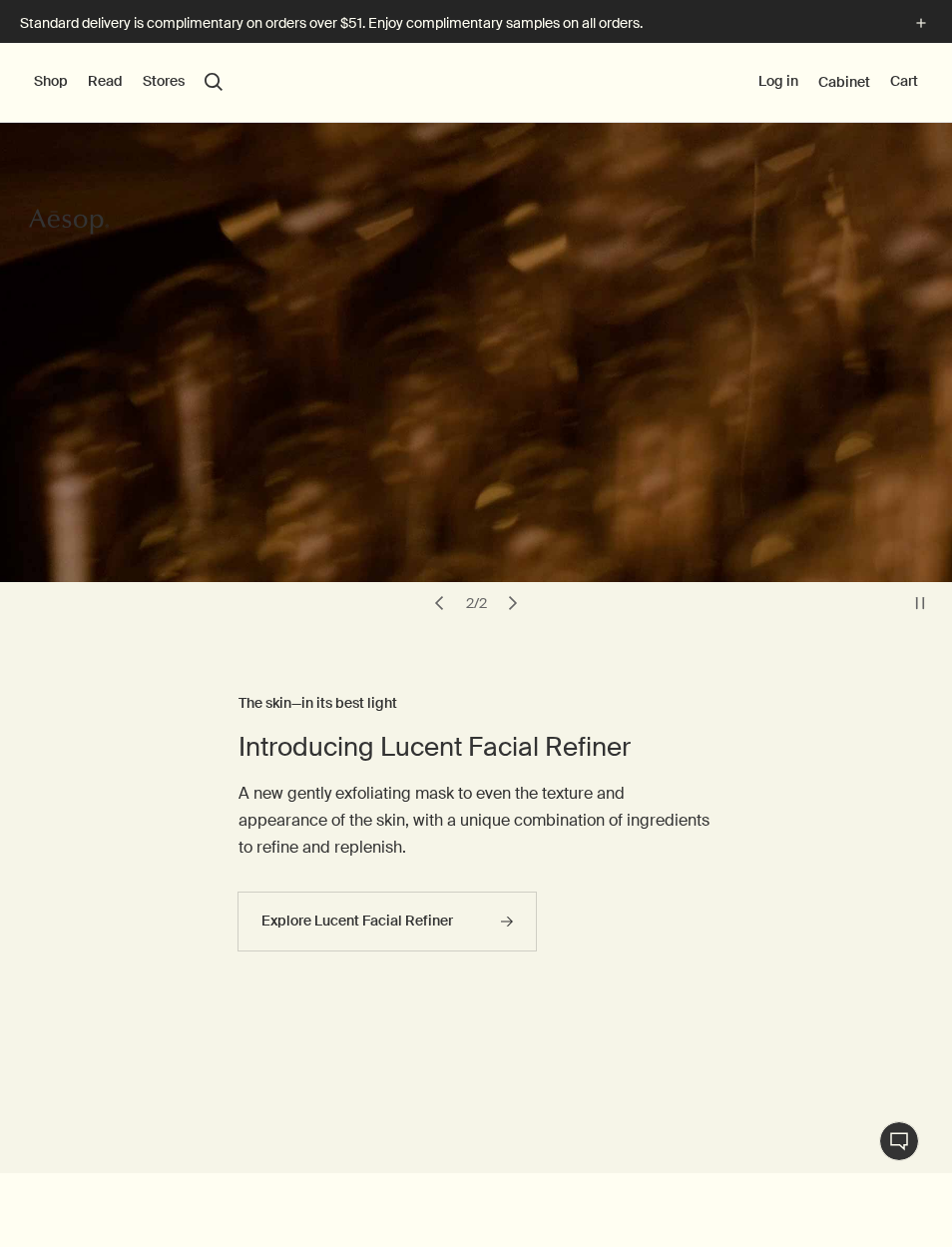 click on "Shop" at bounding box center (51, 82) 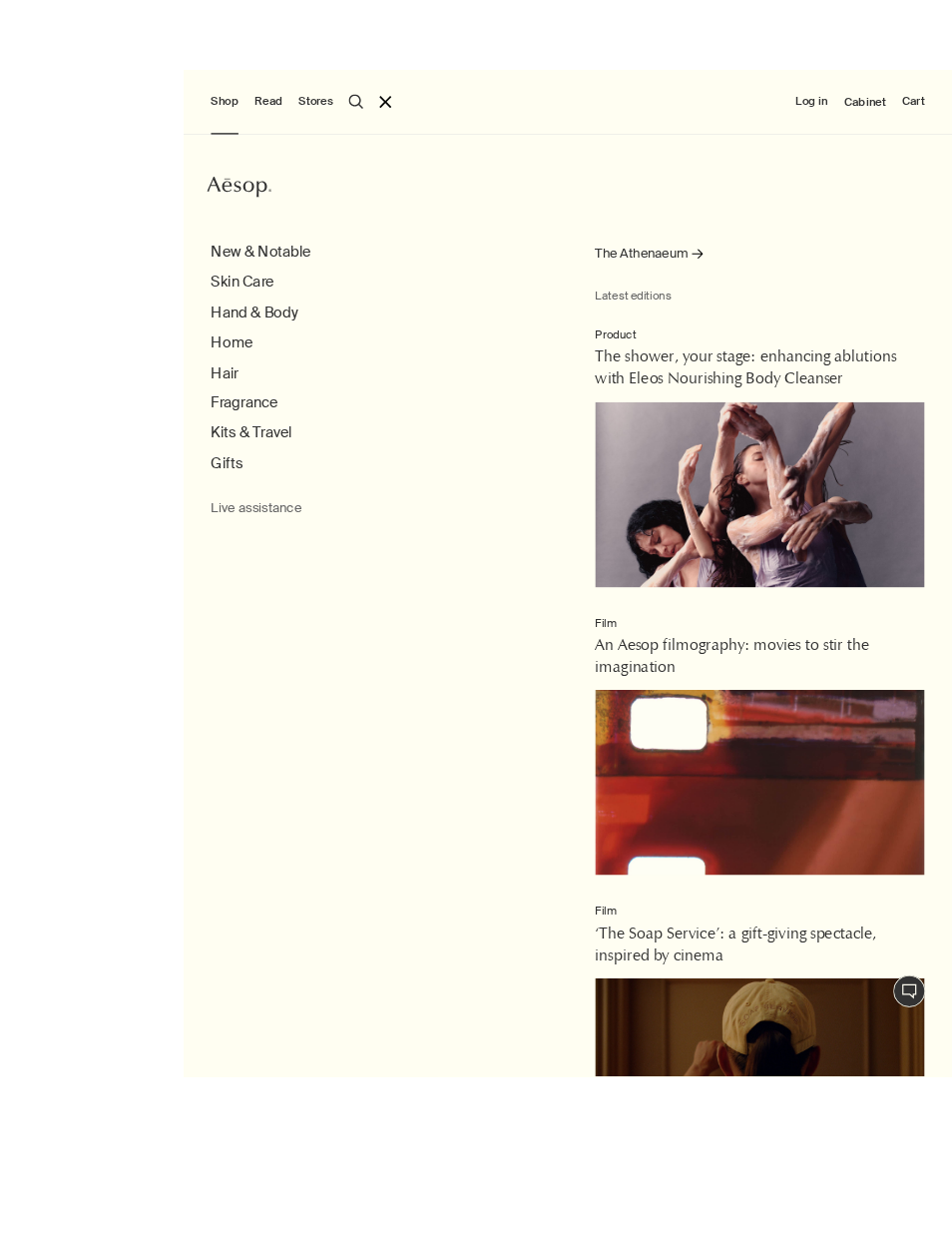 scroll, scrollTop: 218, scrollLeft: 0, axis: vertical 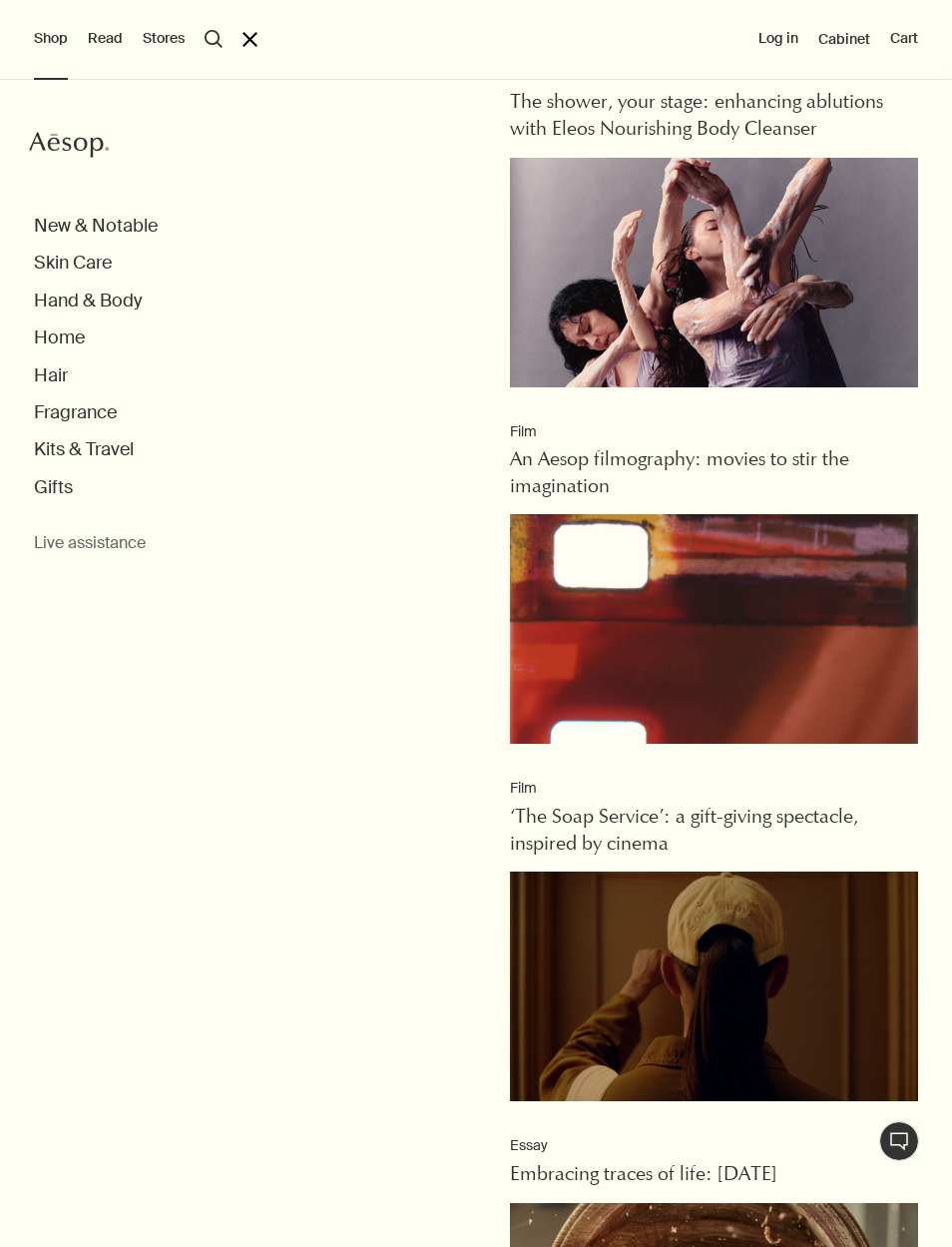 click on "Kits & Travel" at bounding box center [84, 449] 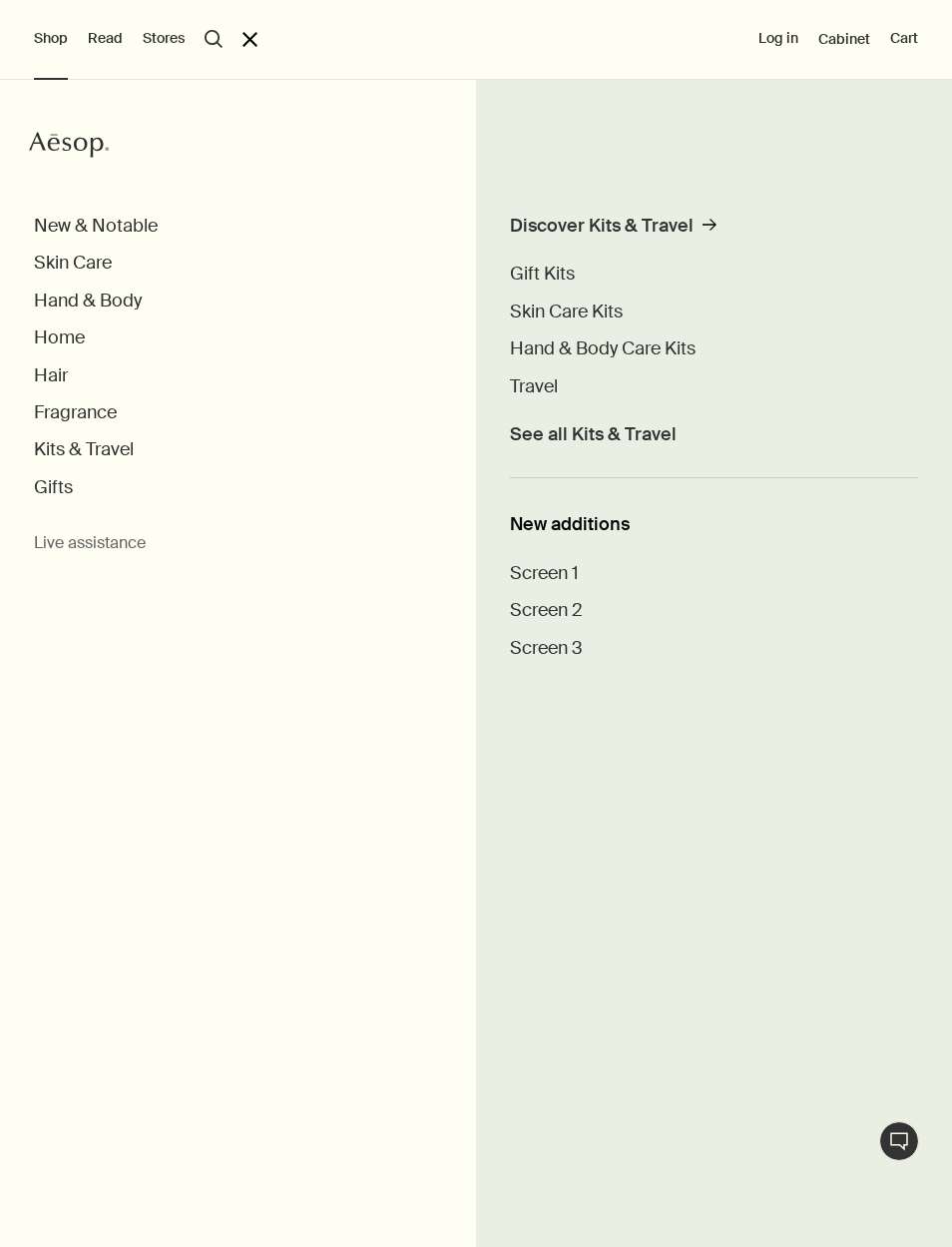 scroll, scrollTop: 0, scrollLeft: 0, axis: both 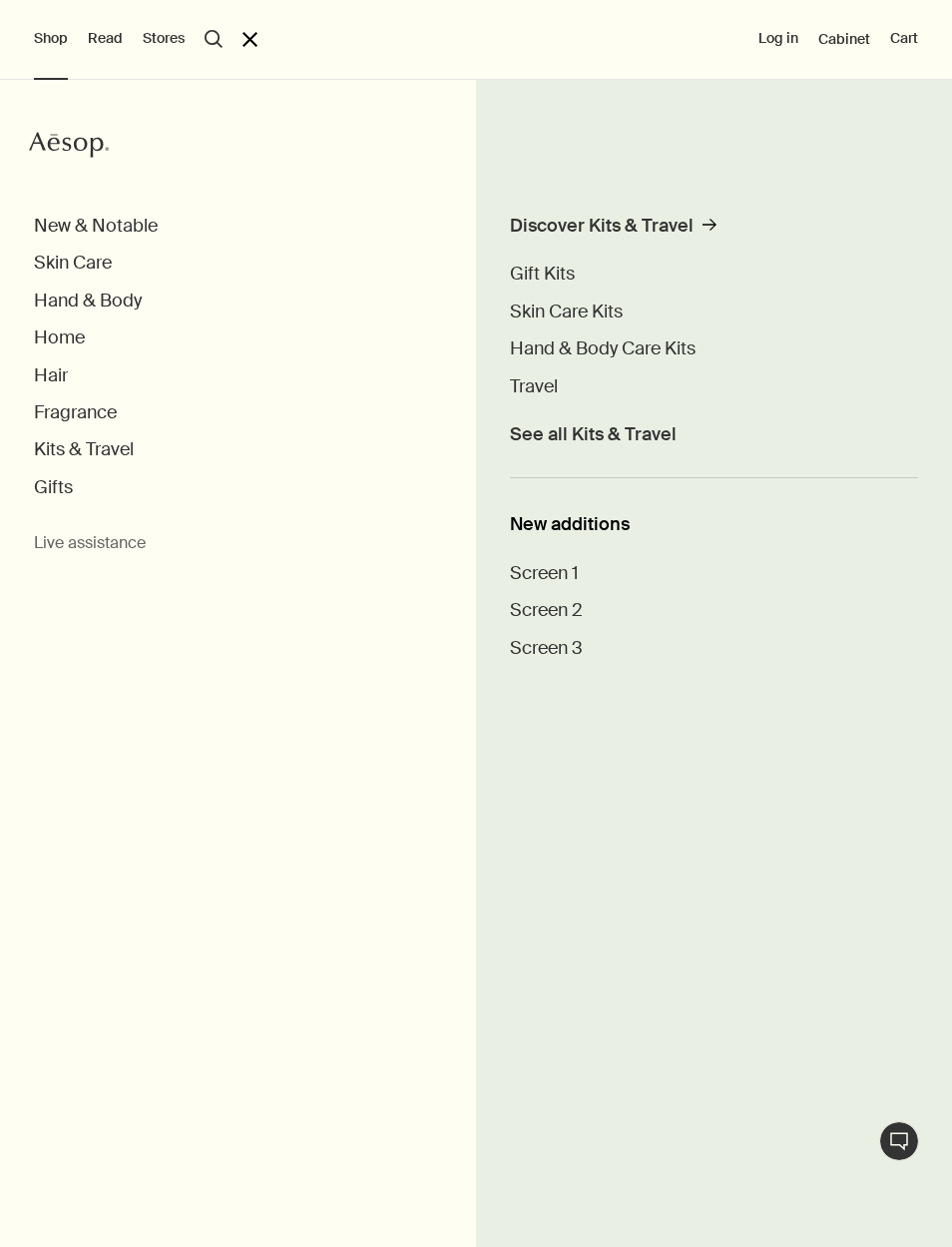 click on "See all Kits & Travel" at bounding box center [593, 434] 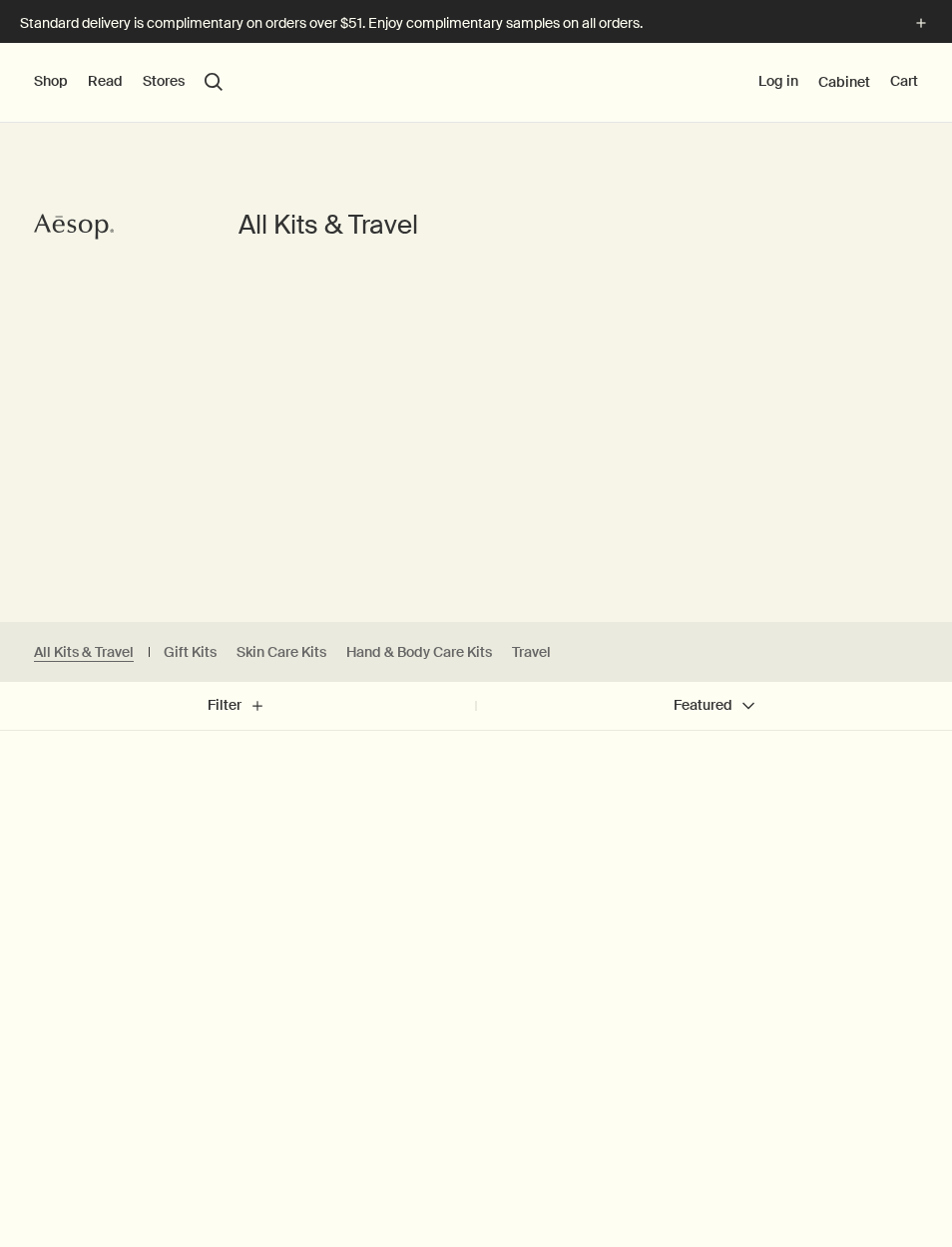 scroll, scrollTop: 0, scrollLeft: 0, axis: both 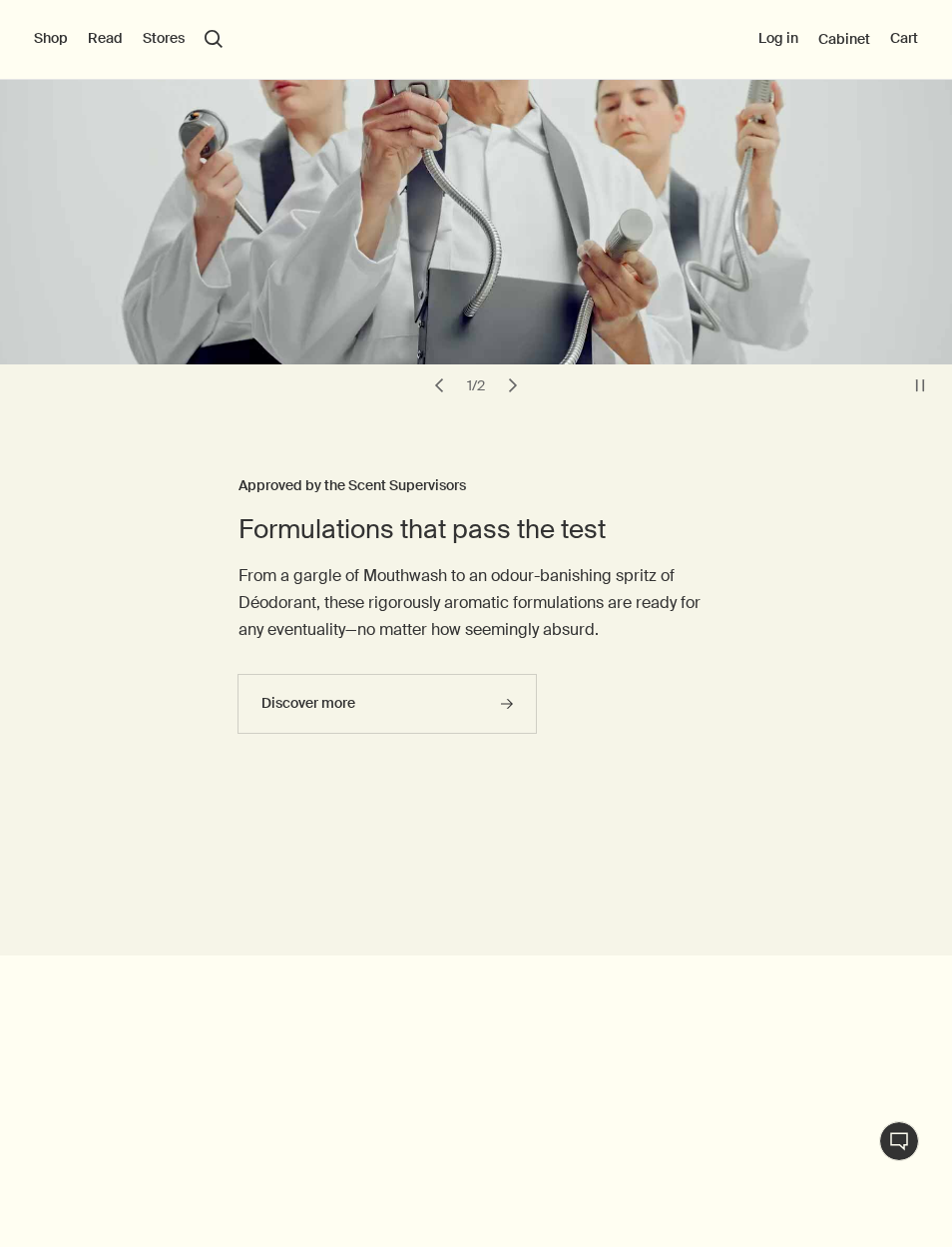 click on "Shop" at bounding box center (51, 39) 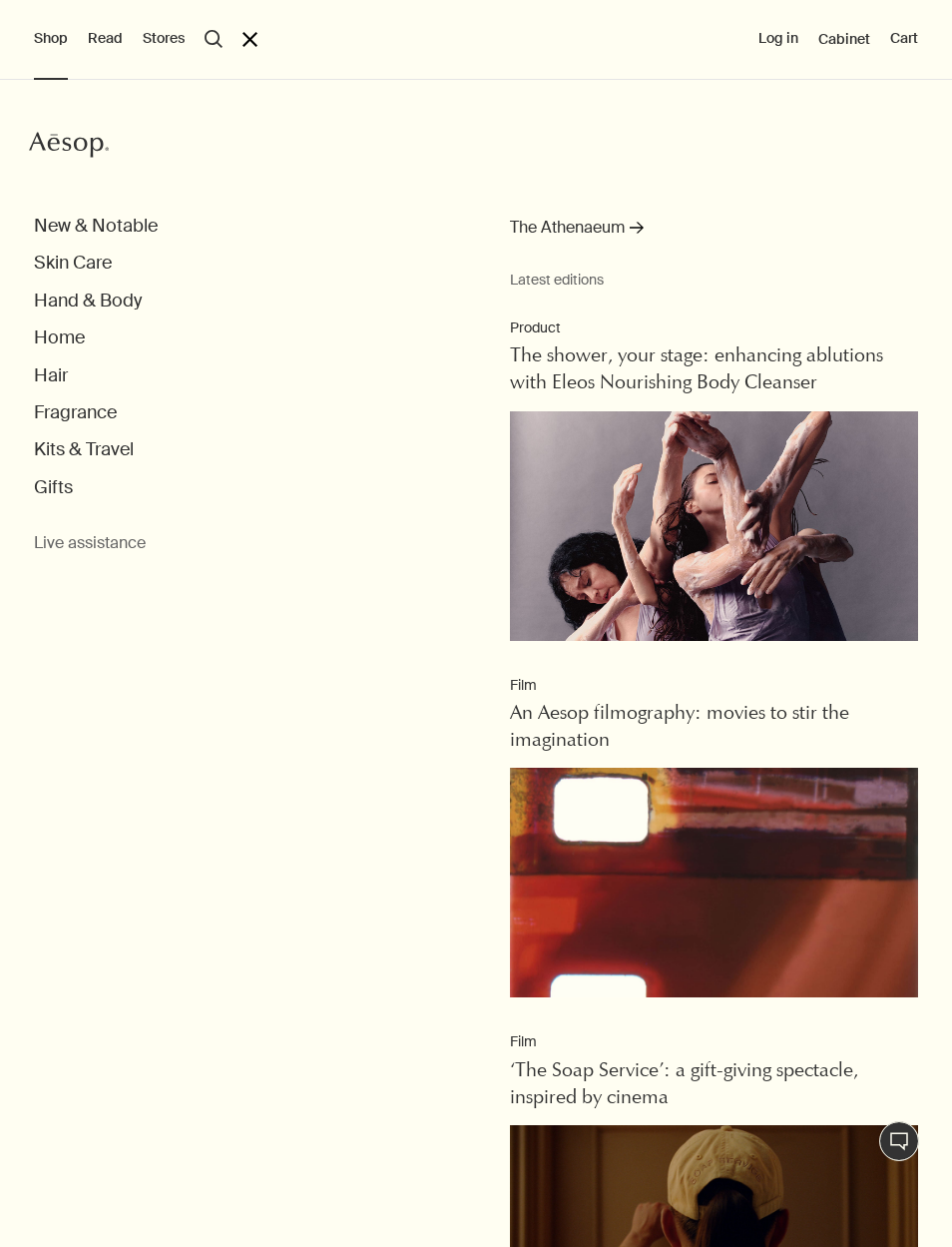 click on "Kits & Travel" at bounding box center [84, 449] 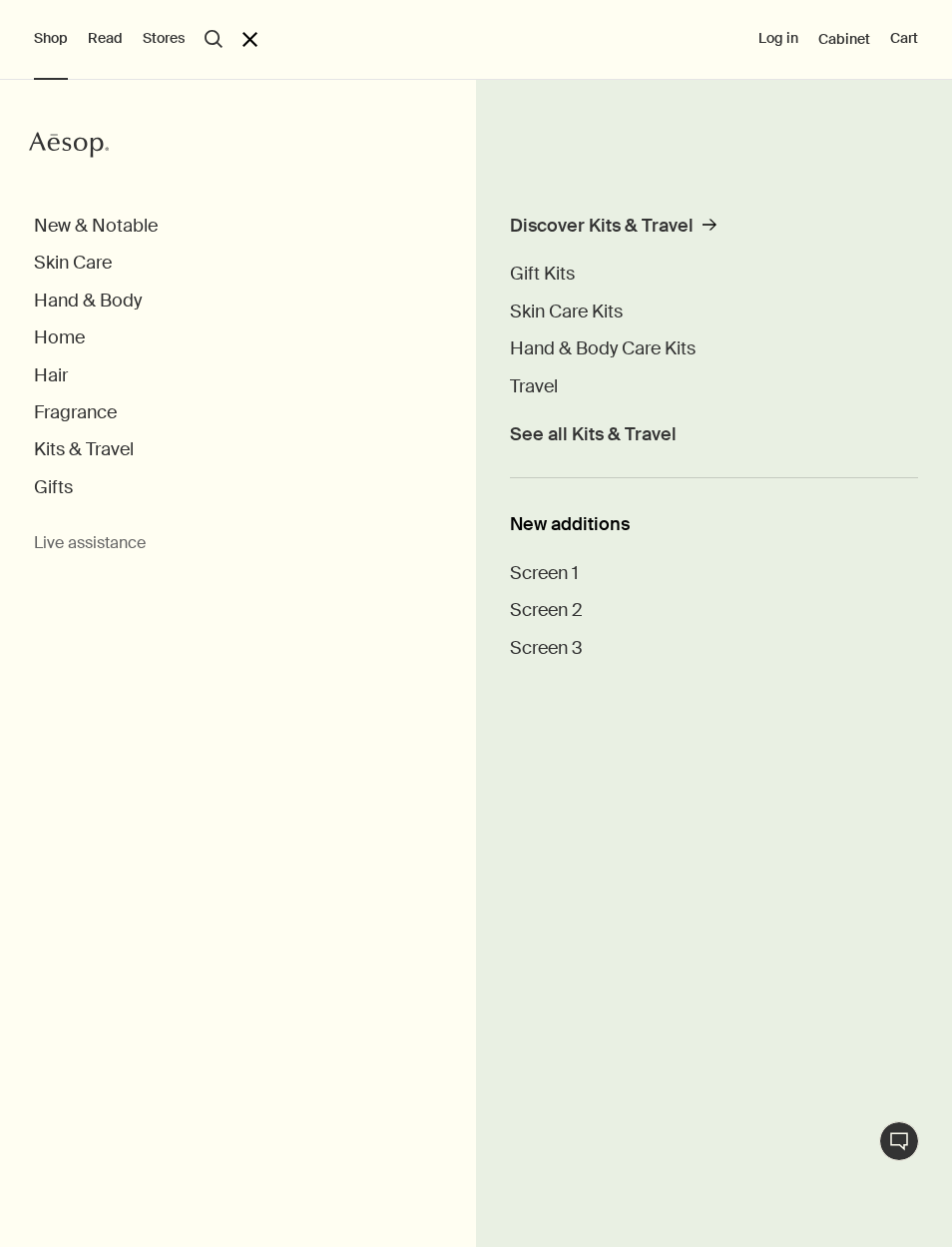click on "Travel" at bounding box center [534, 386] 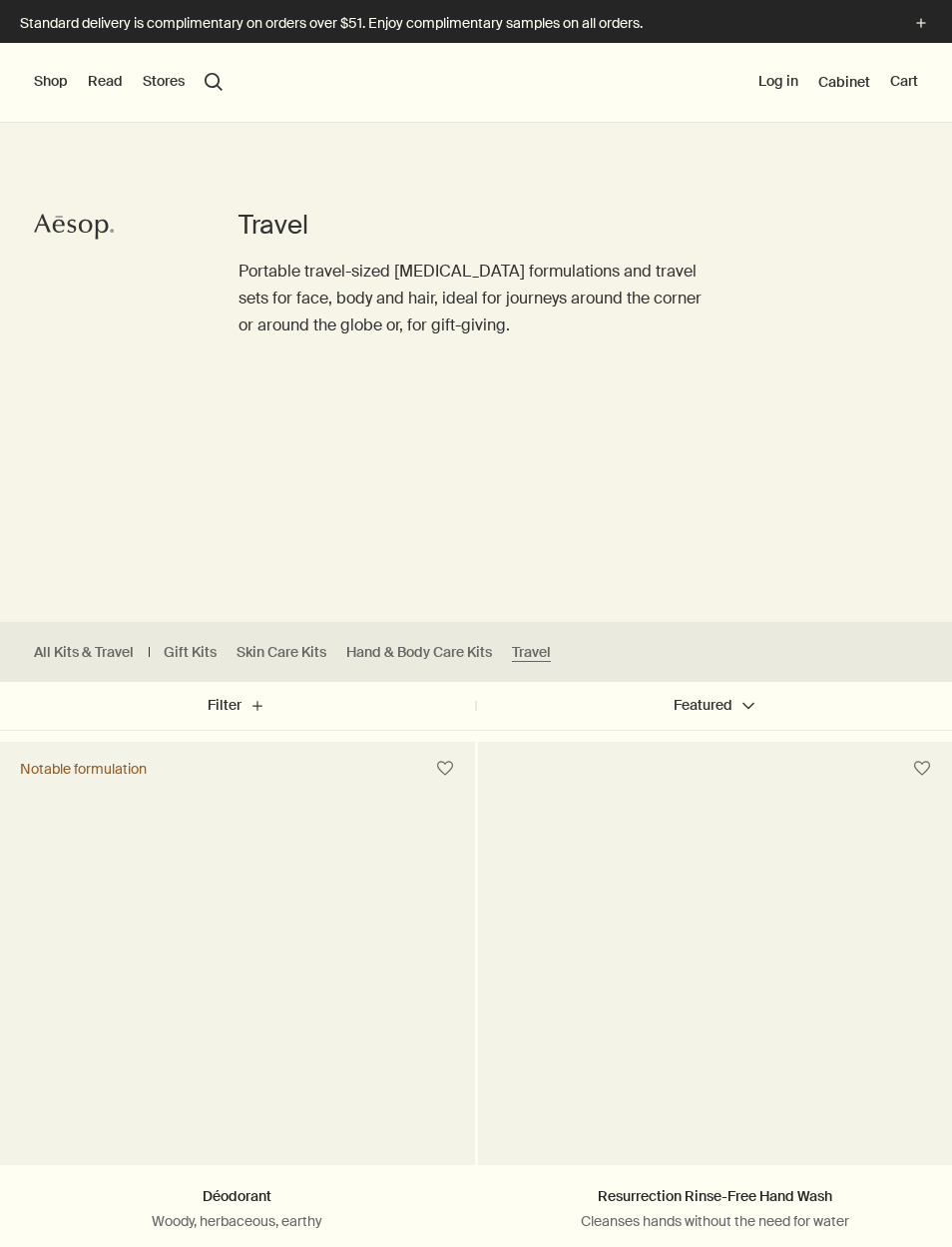scroll, scrollTop: 0, scrollLeft: 0, axis: both 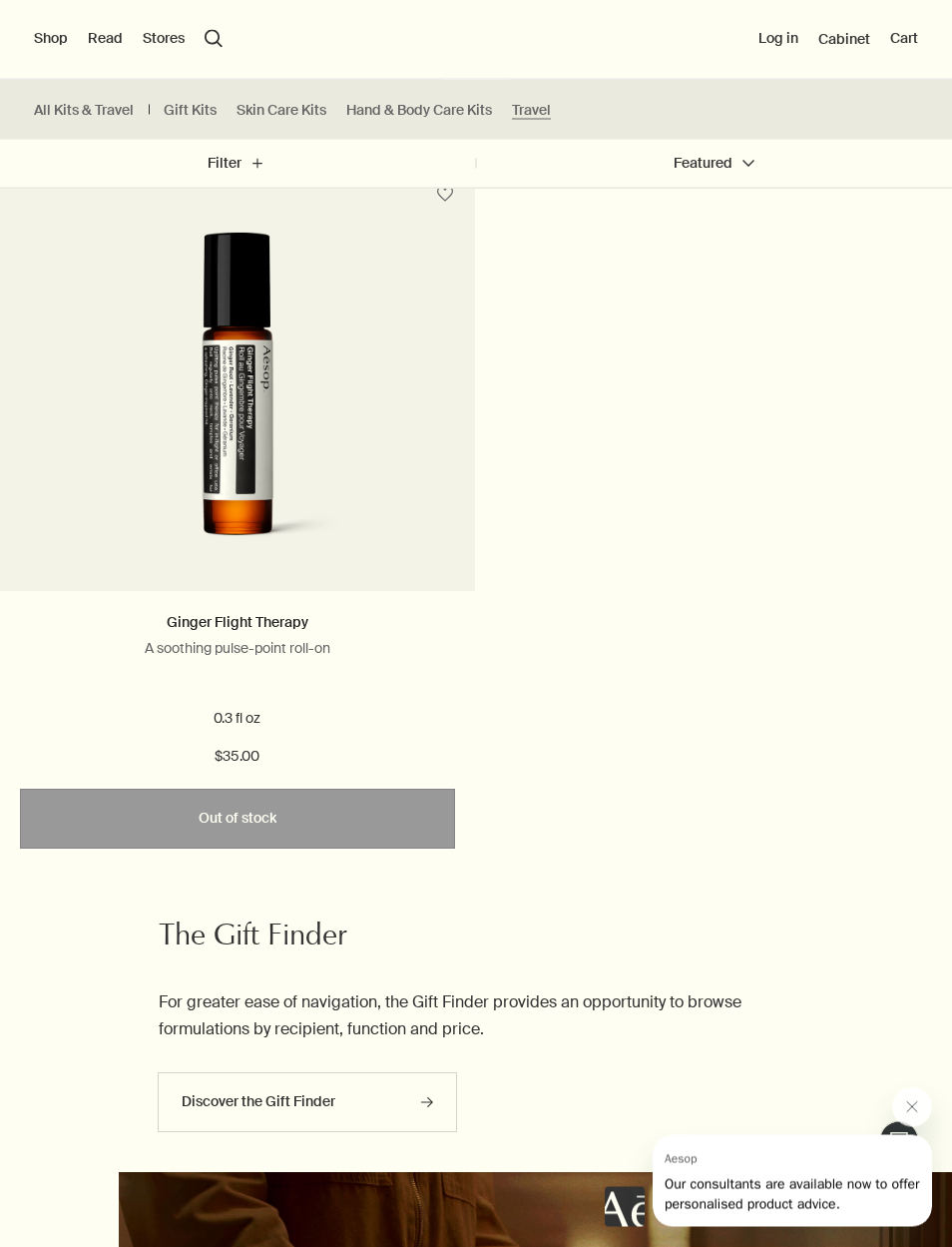 click at bounding box center [912, 1106] 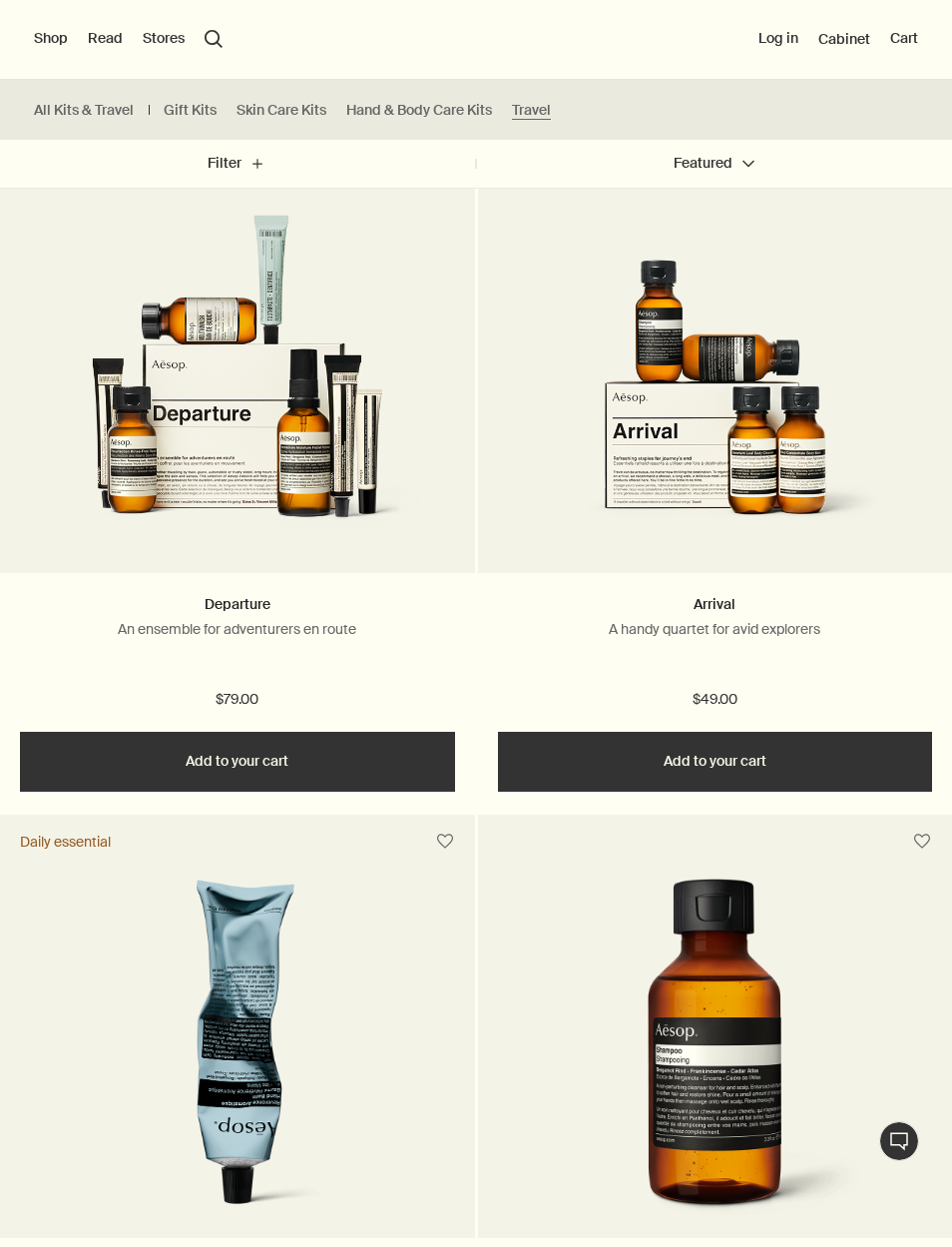 scroll, scrollTop: 3402, scrollLeft: 0, axis: vertical 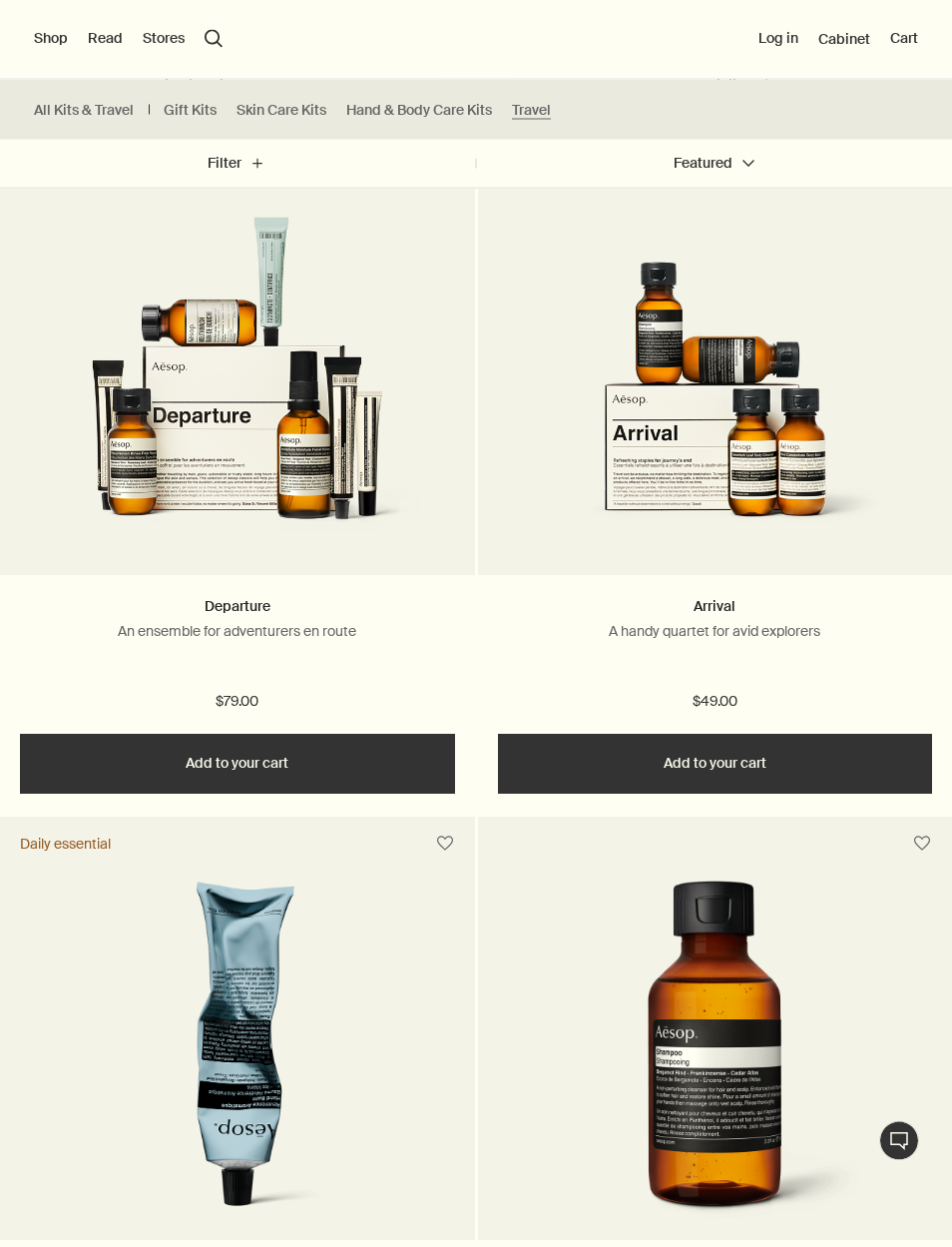 click at bounding box center (237, 391) 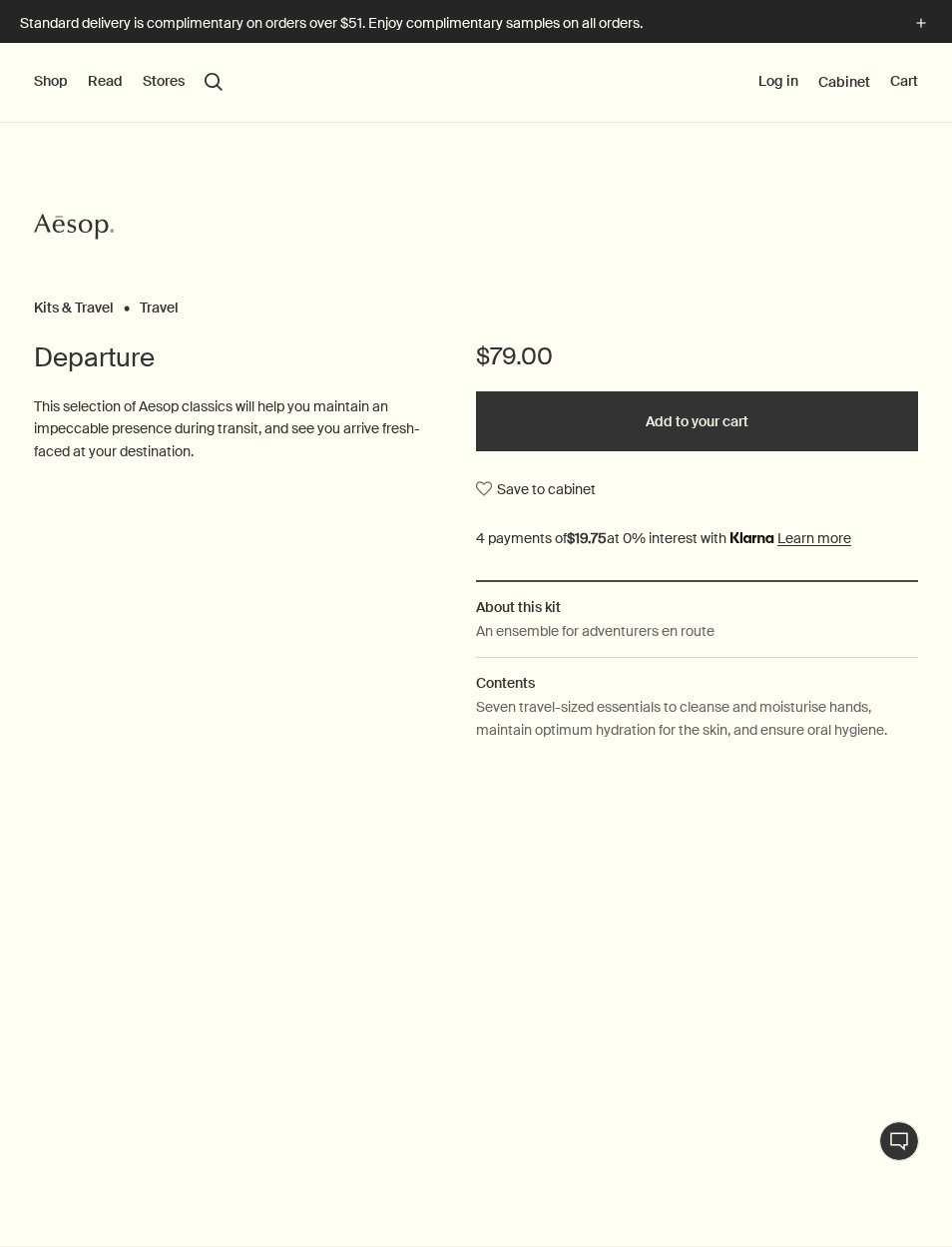 scroll, scrollTop: 0, scrollLeft: 0, axis: both 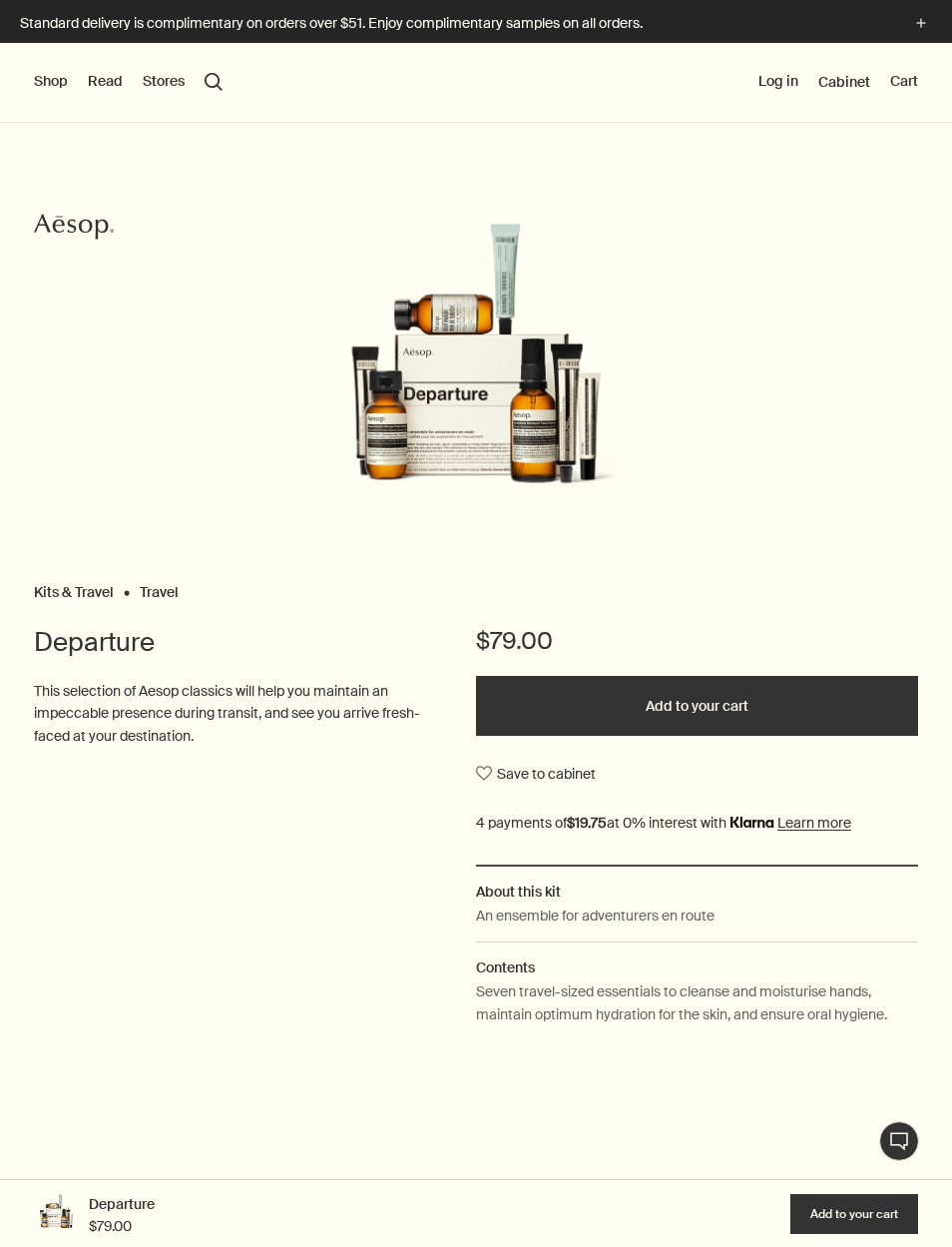 click at bounding box center (476, 372) 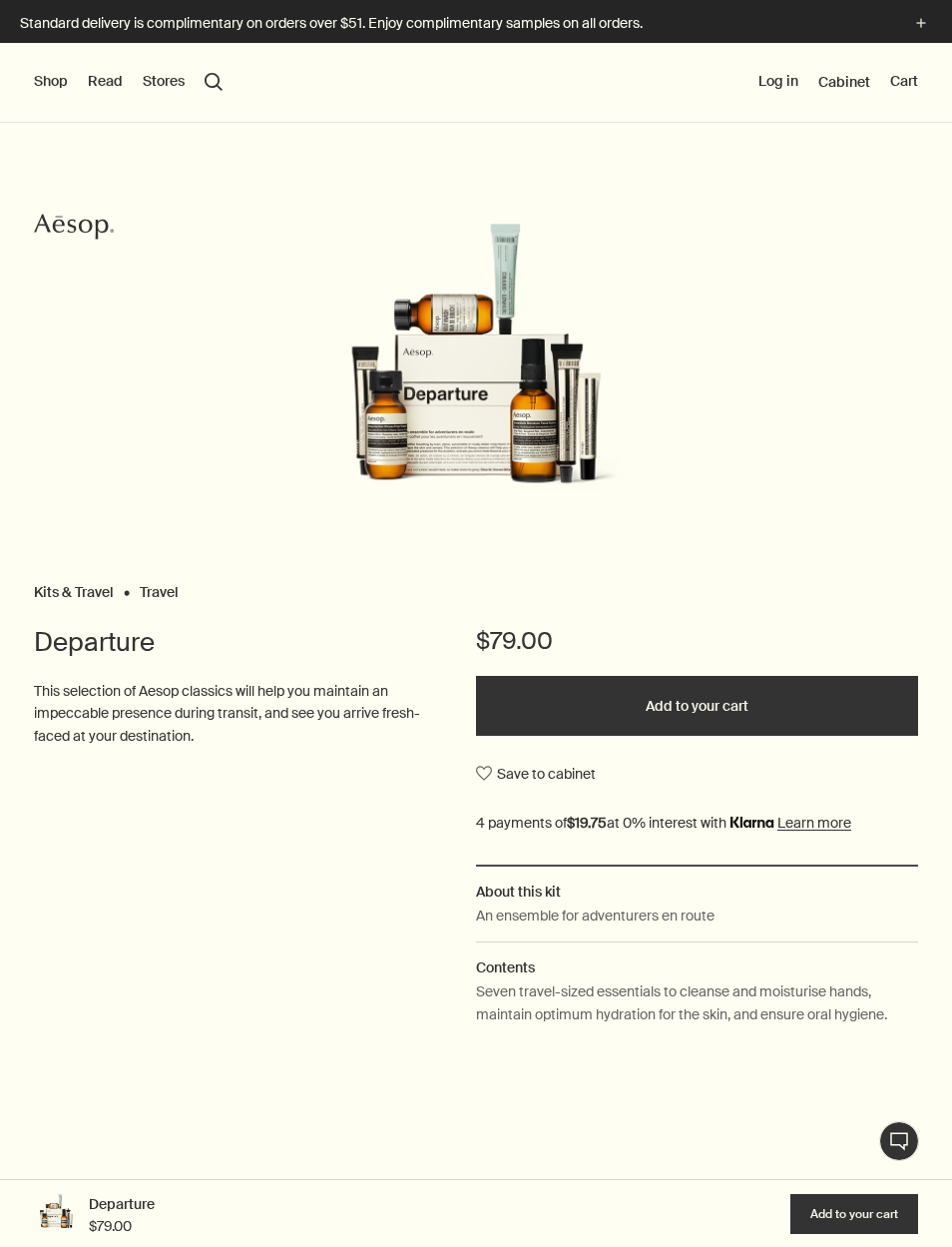 click at bounding box center (476, 372) 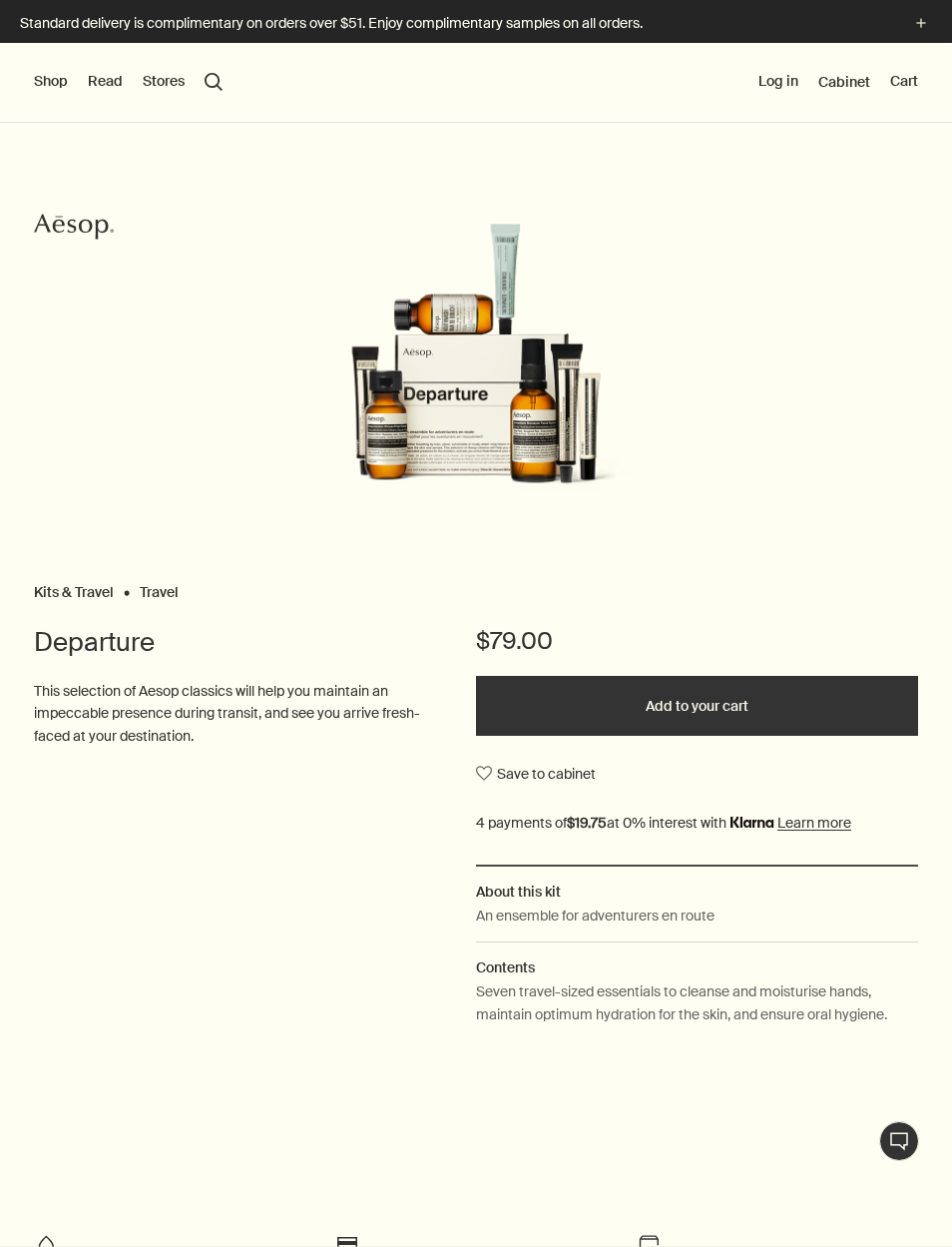 scroll, scrollTop: 0, scrollLeft: 0, axis: both 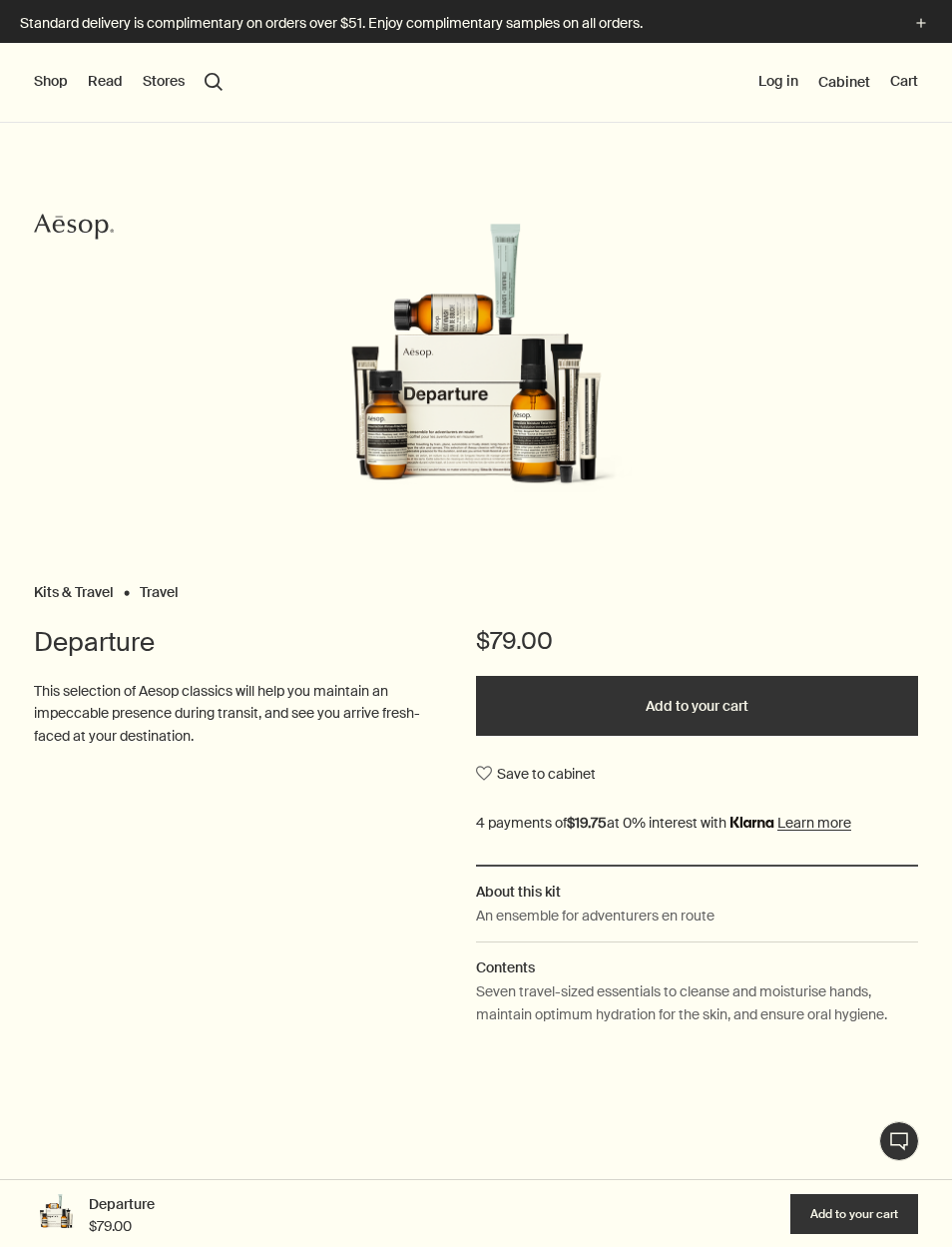 click on "search Search" at bounding box center [214, 82] 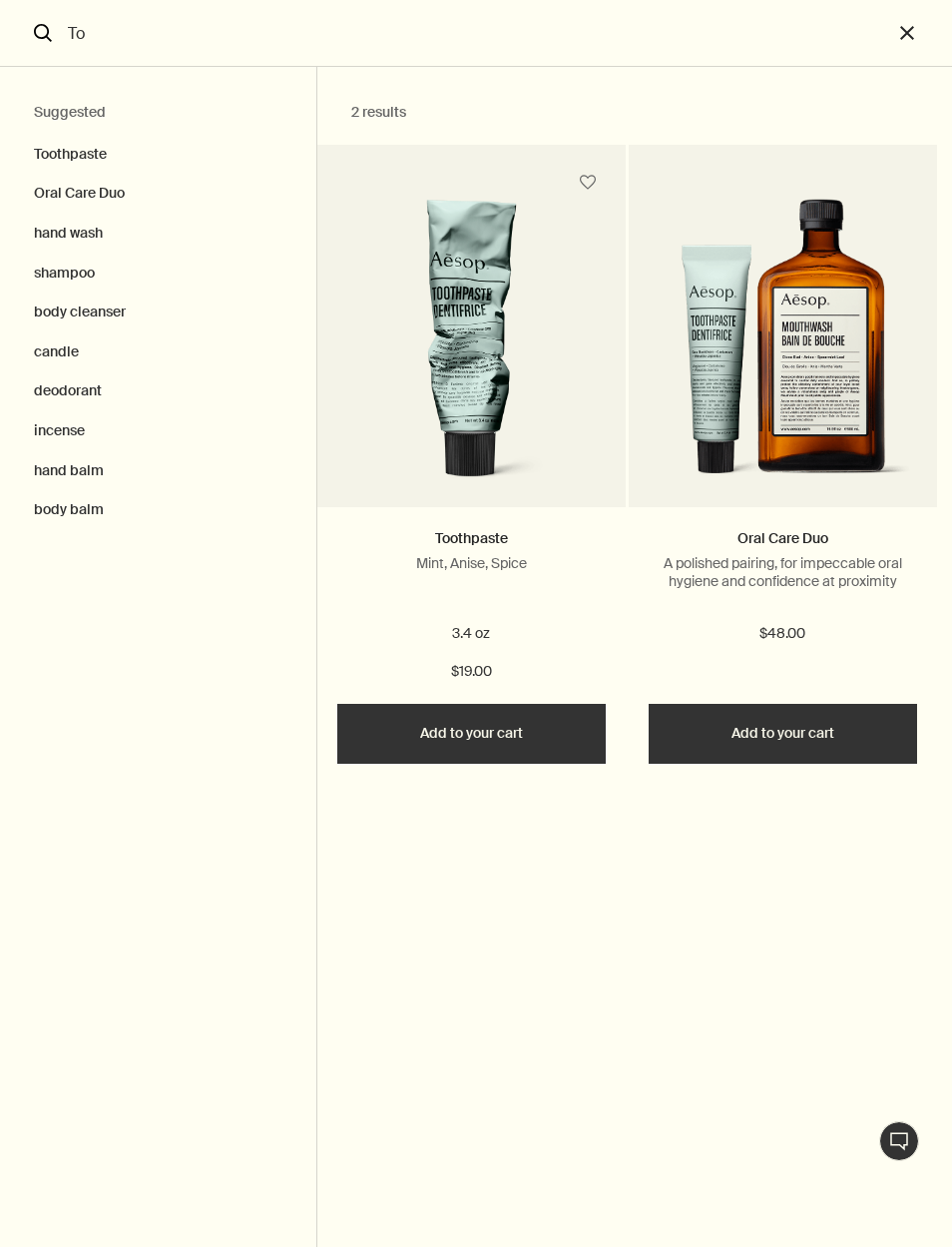 type on "T" 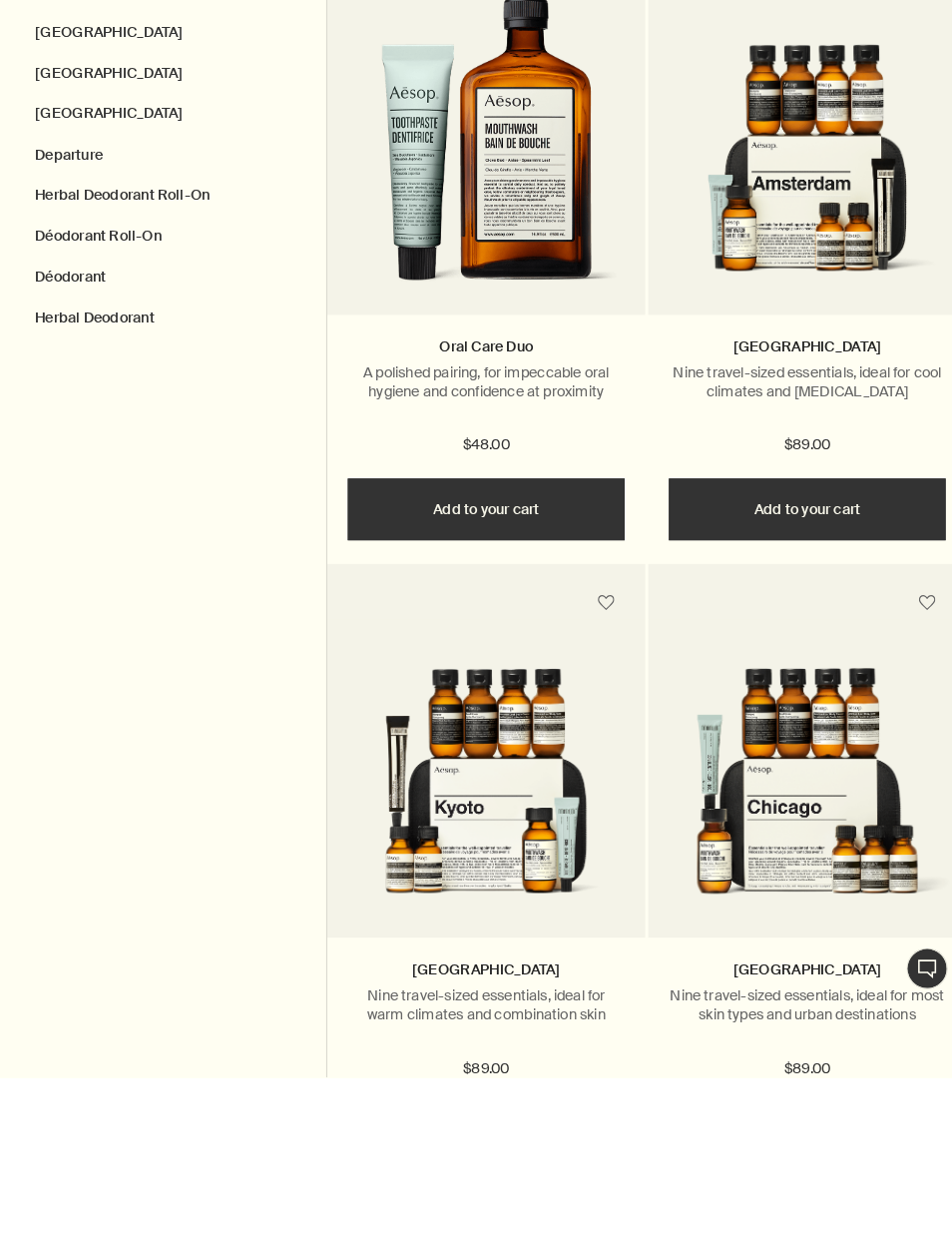 scroll, scrollTop: 0, scrollLeft: 0, axis: both 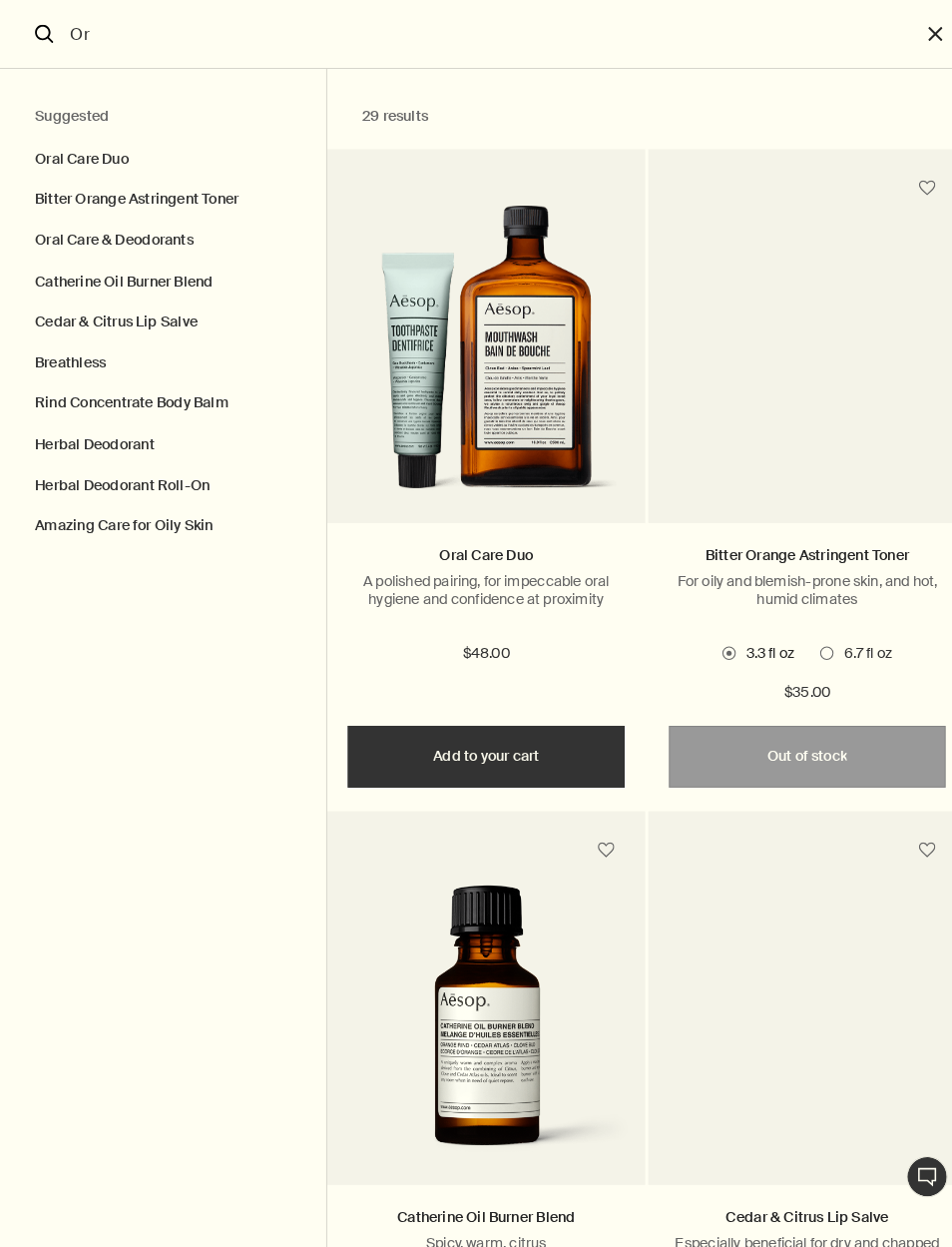type on "O" 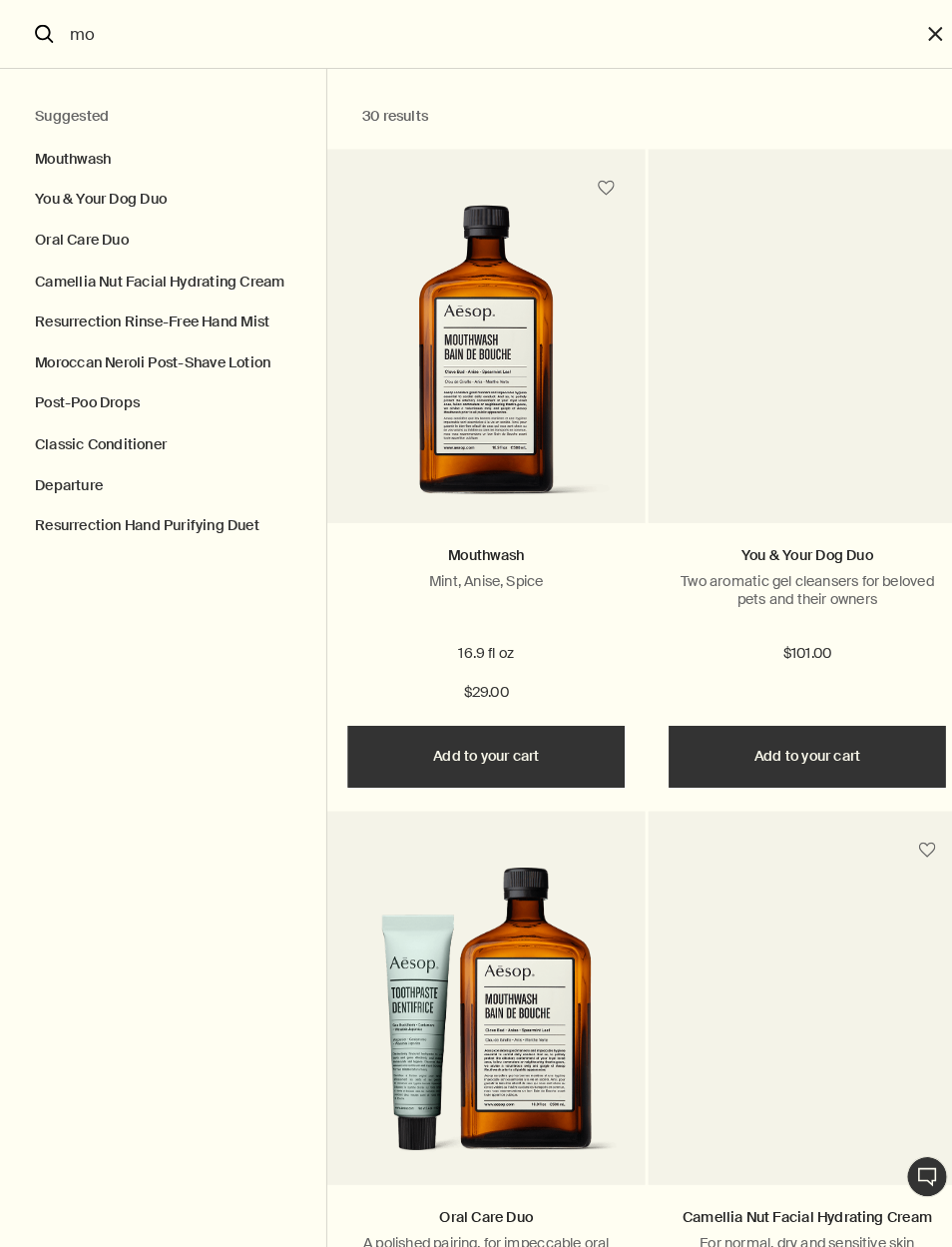 type on "m" 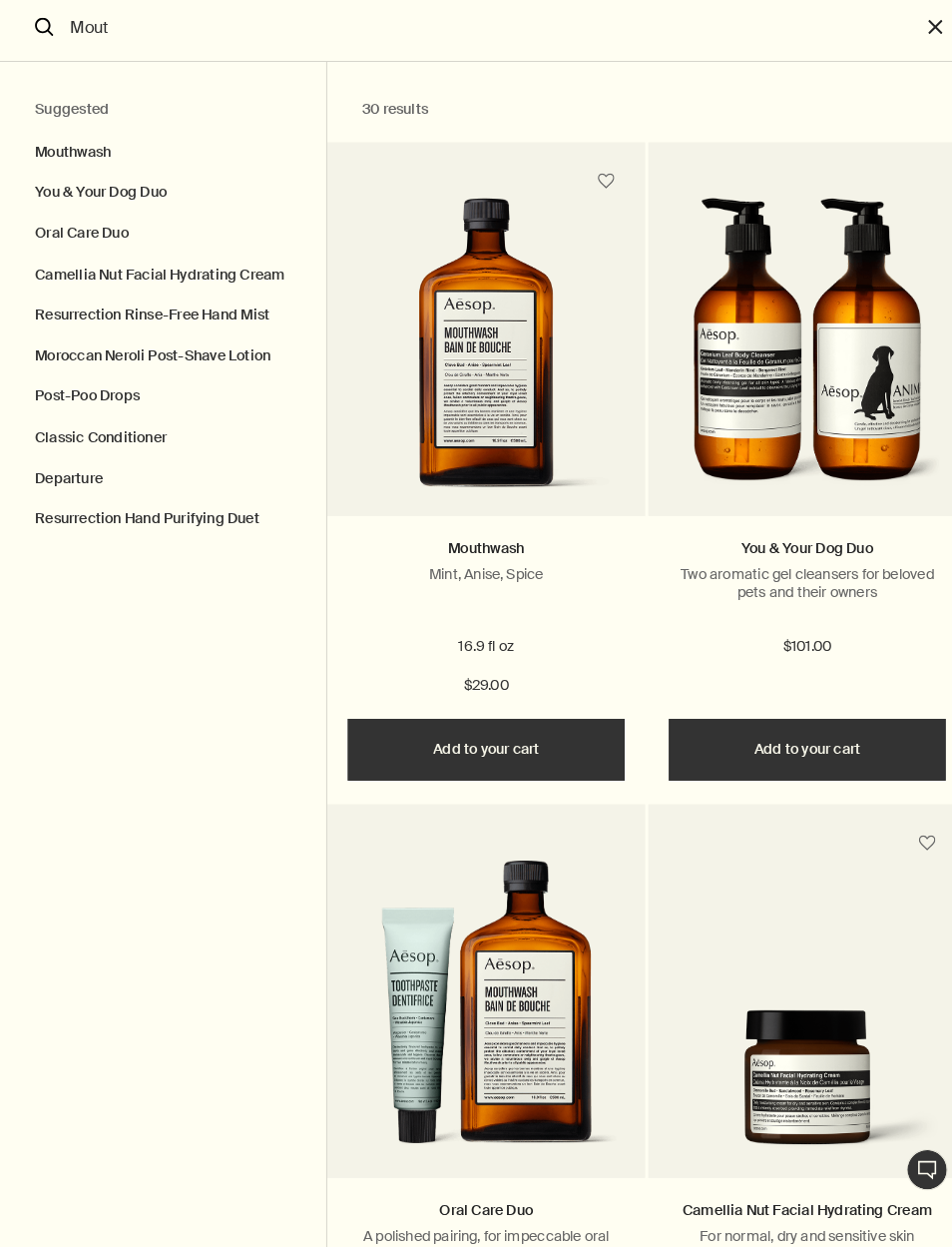 type on "Mout" 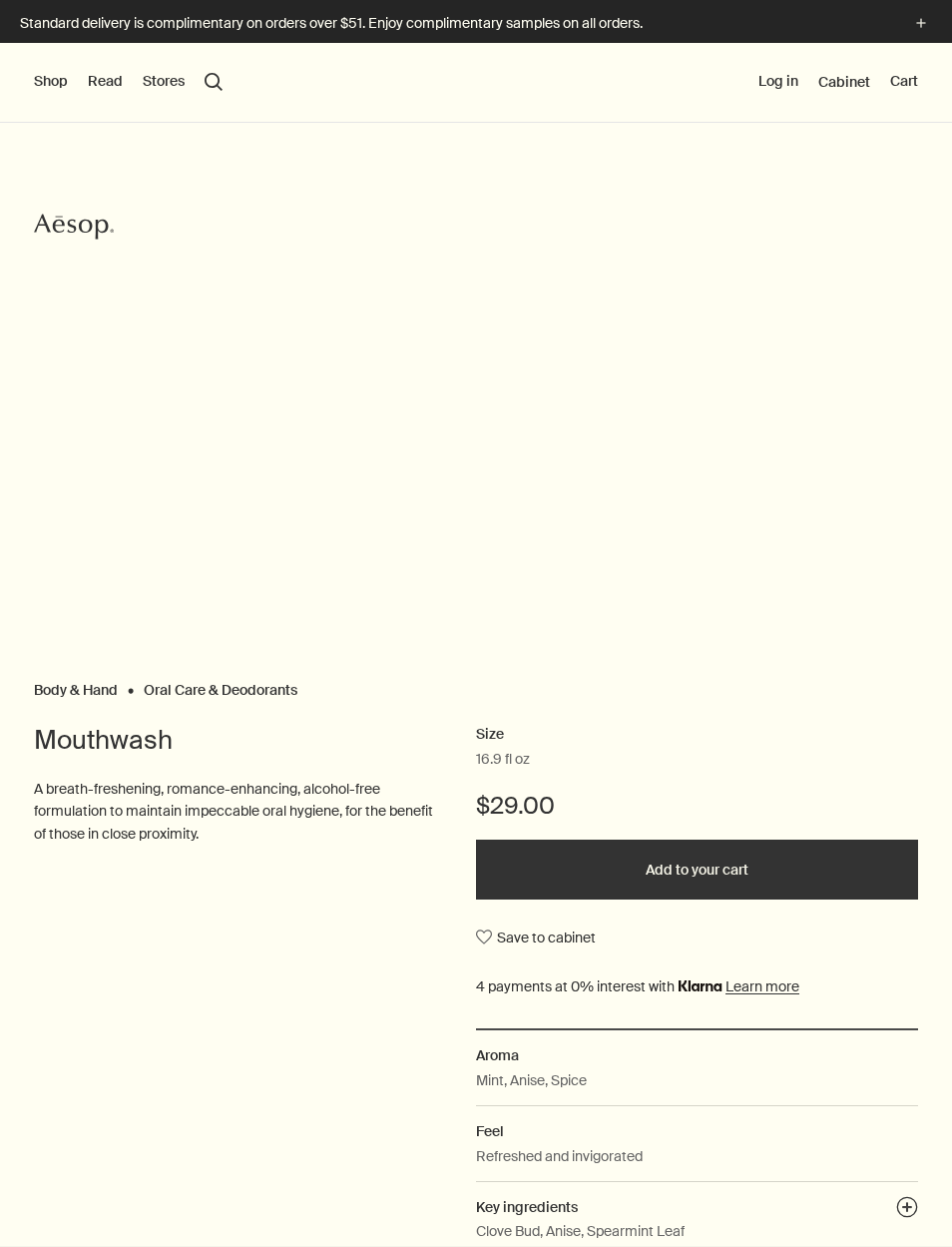 scroll, scrollTop: 0, scrollLeft: 0, axis: both 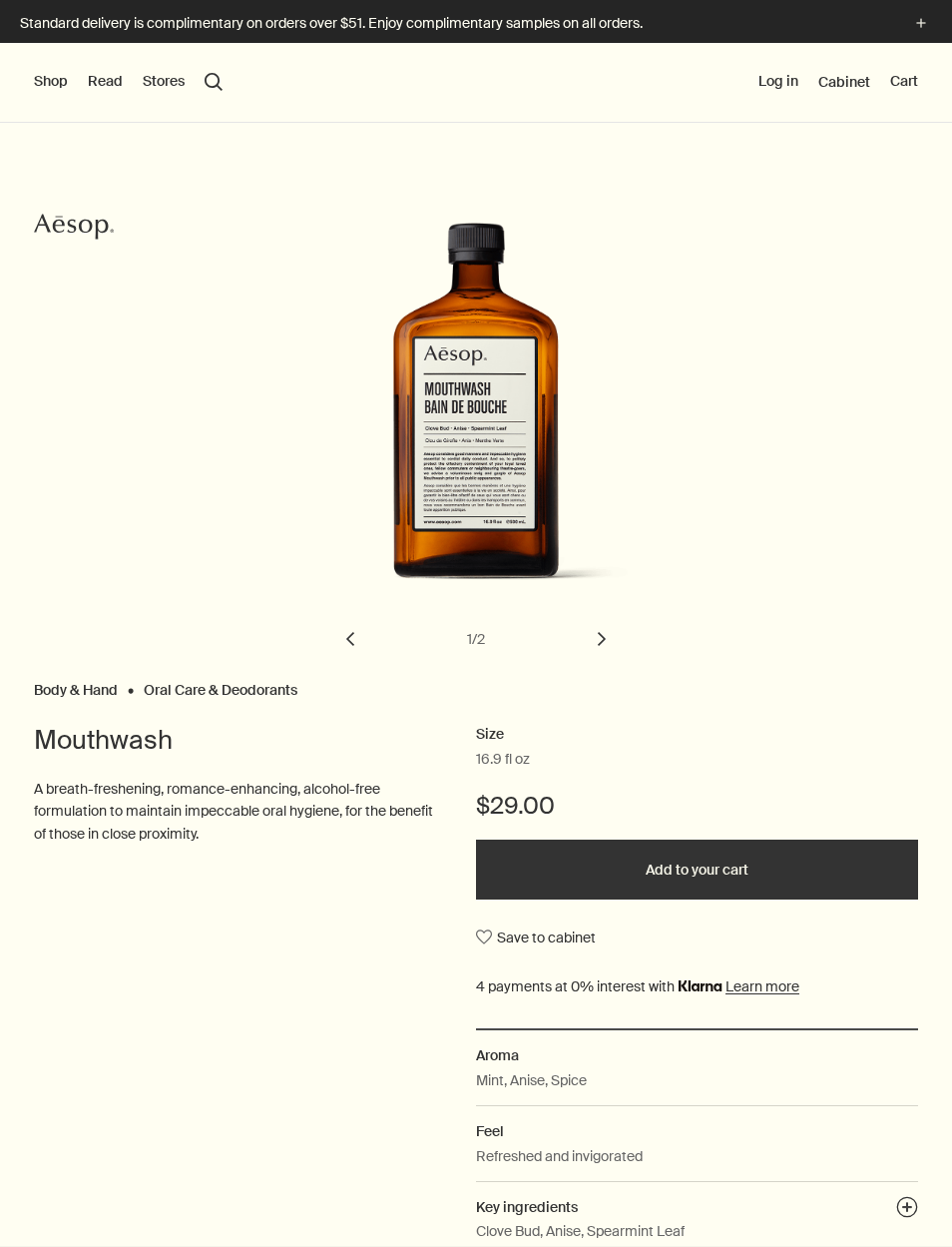 click on "chevron" at bounding box center (602, 639) 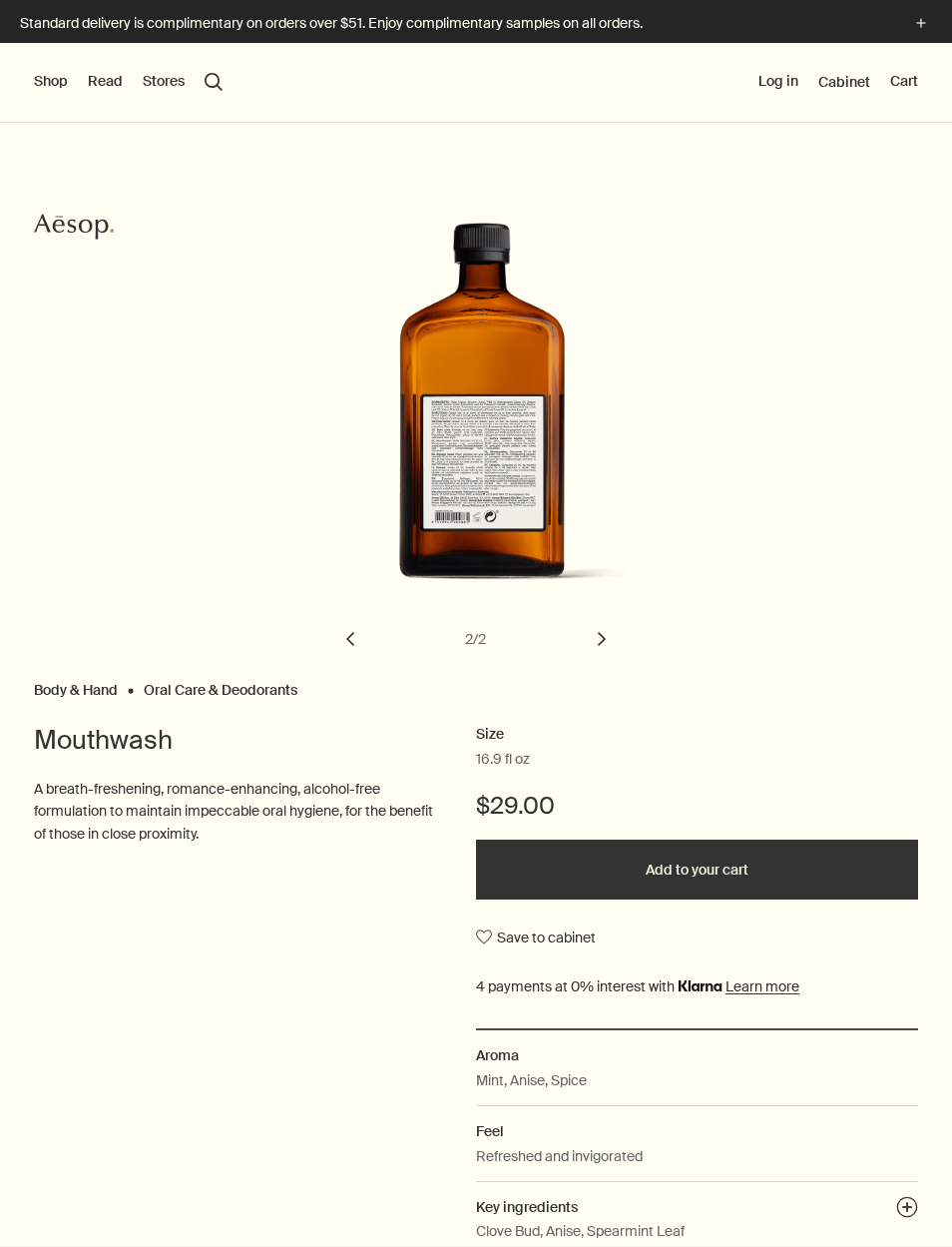 click on "chevron" at bounding box center (350, 639) 